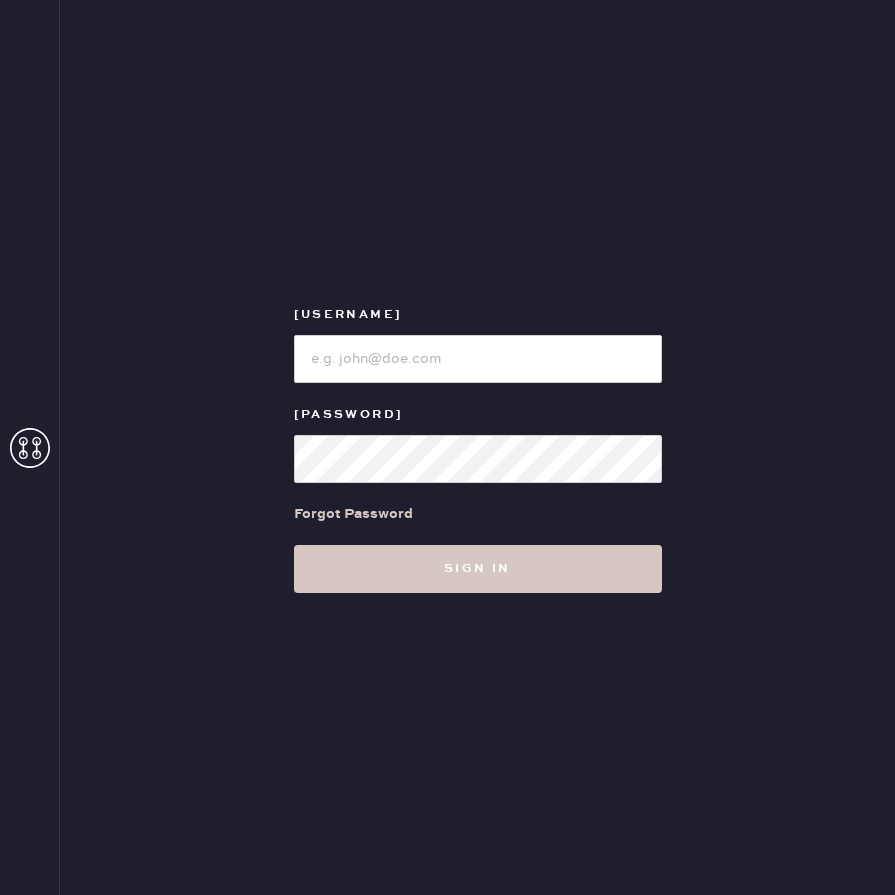 scroll, scrollTop: 0, scrollLeft: 0, axis: both 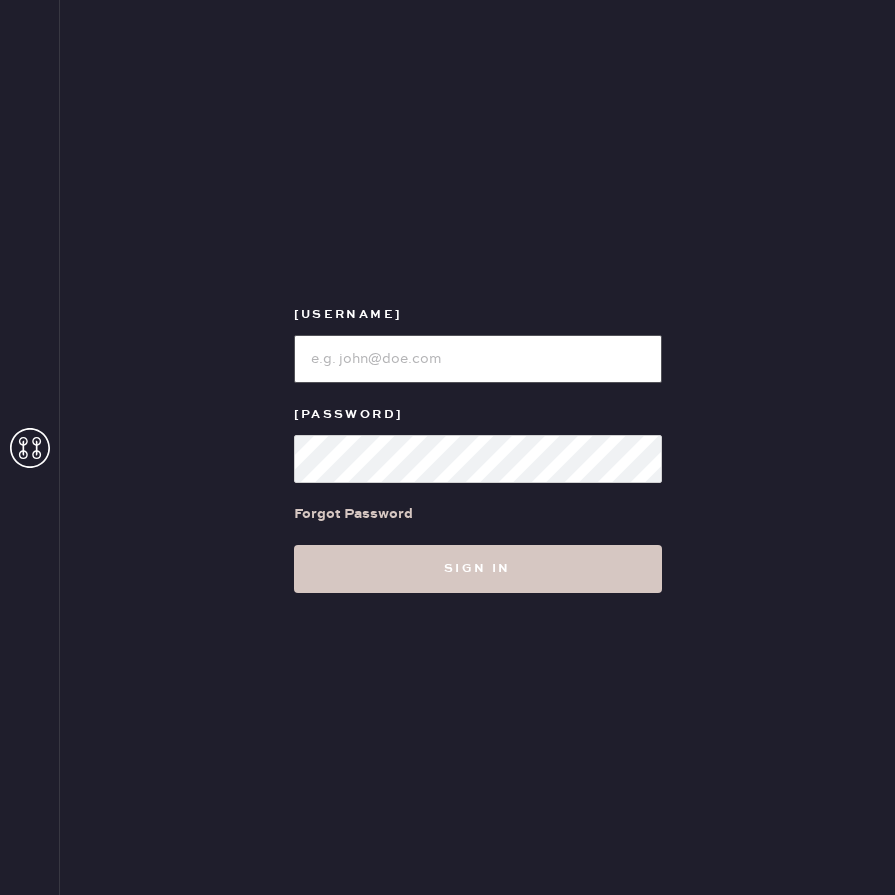 click at bounding box center [478, 359] 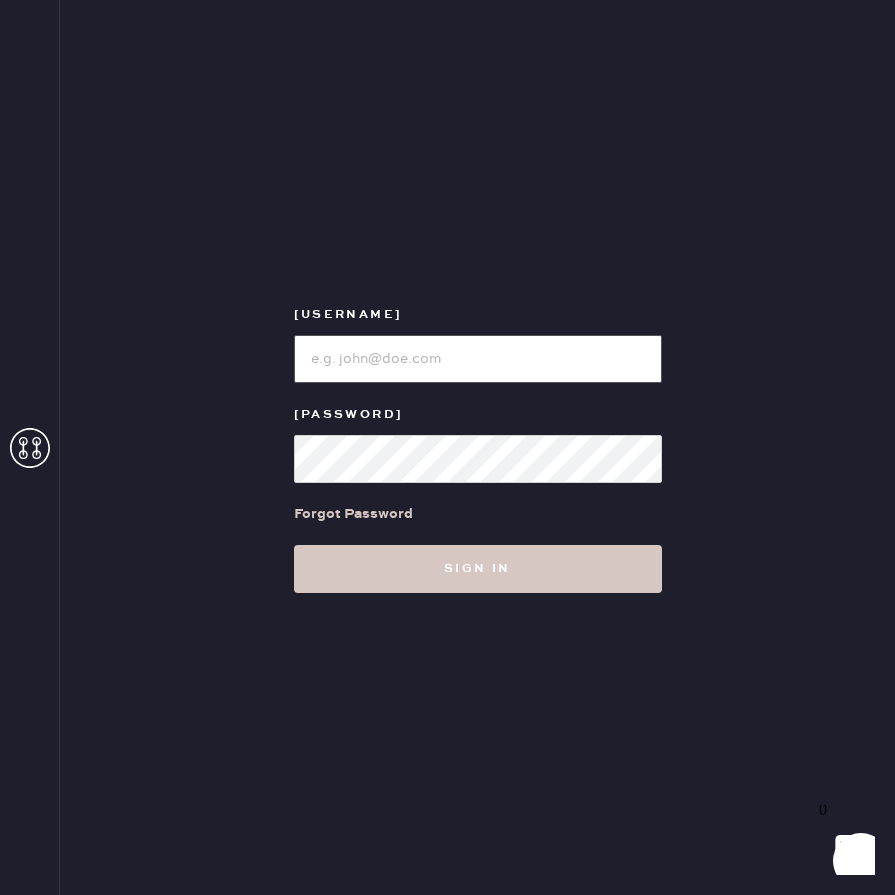 type on "reformation [CITY]" 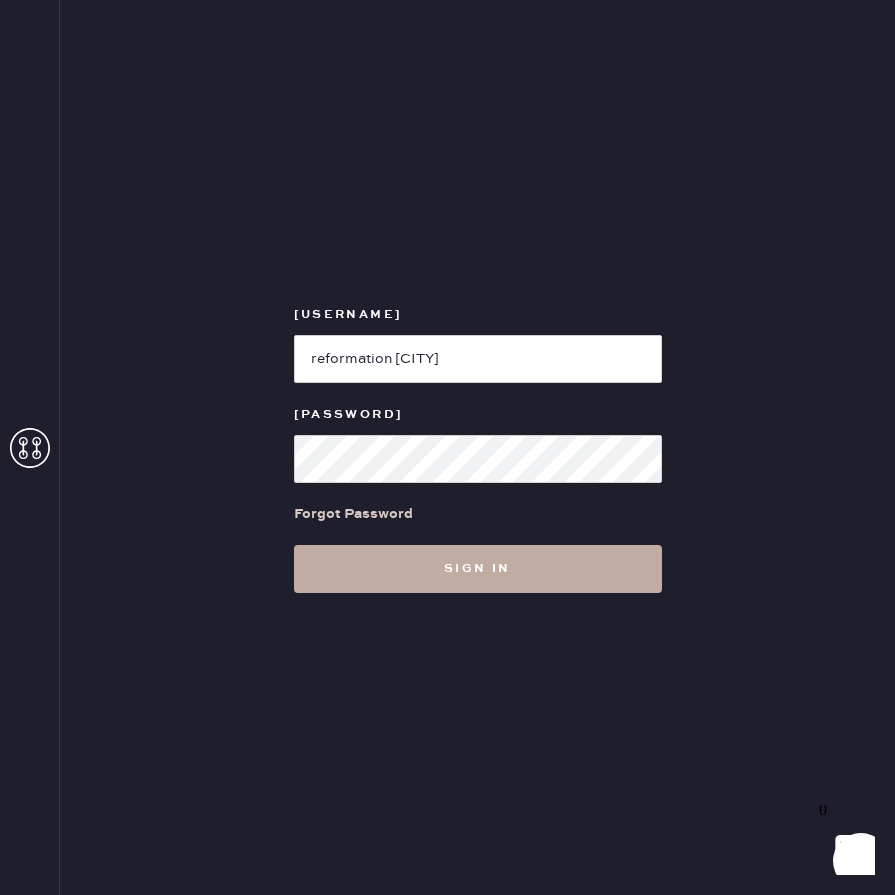 click on "Sign in" at bounding box center [478, 569] 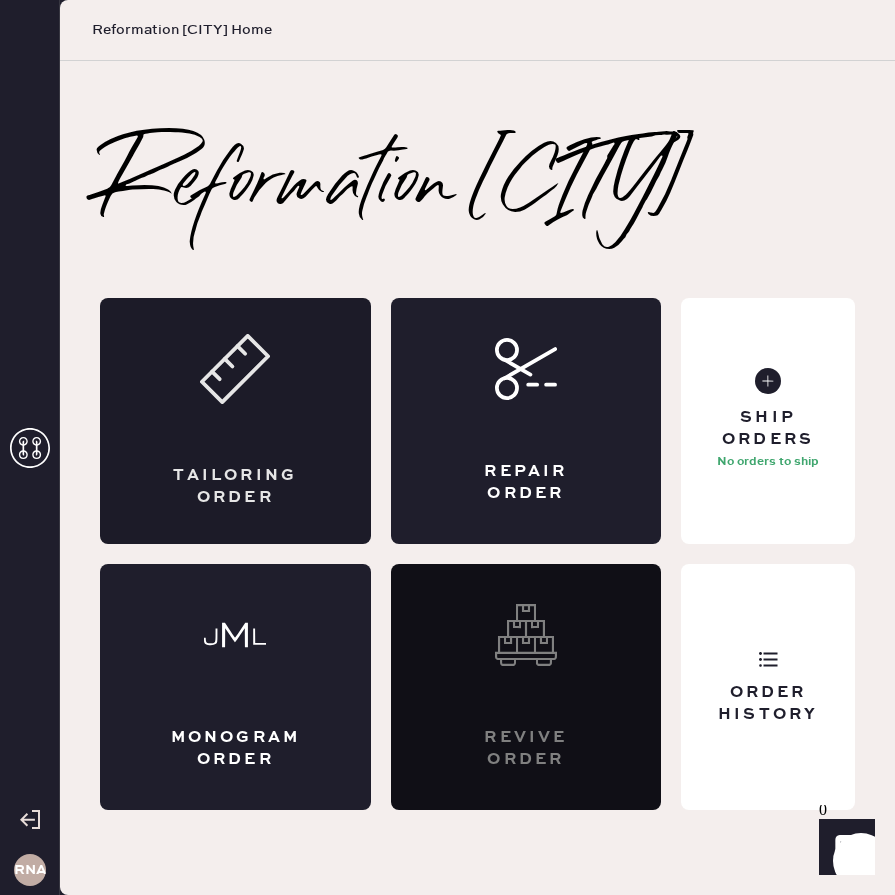 click on "Tailoring Order" at bounding box center [235, 486] 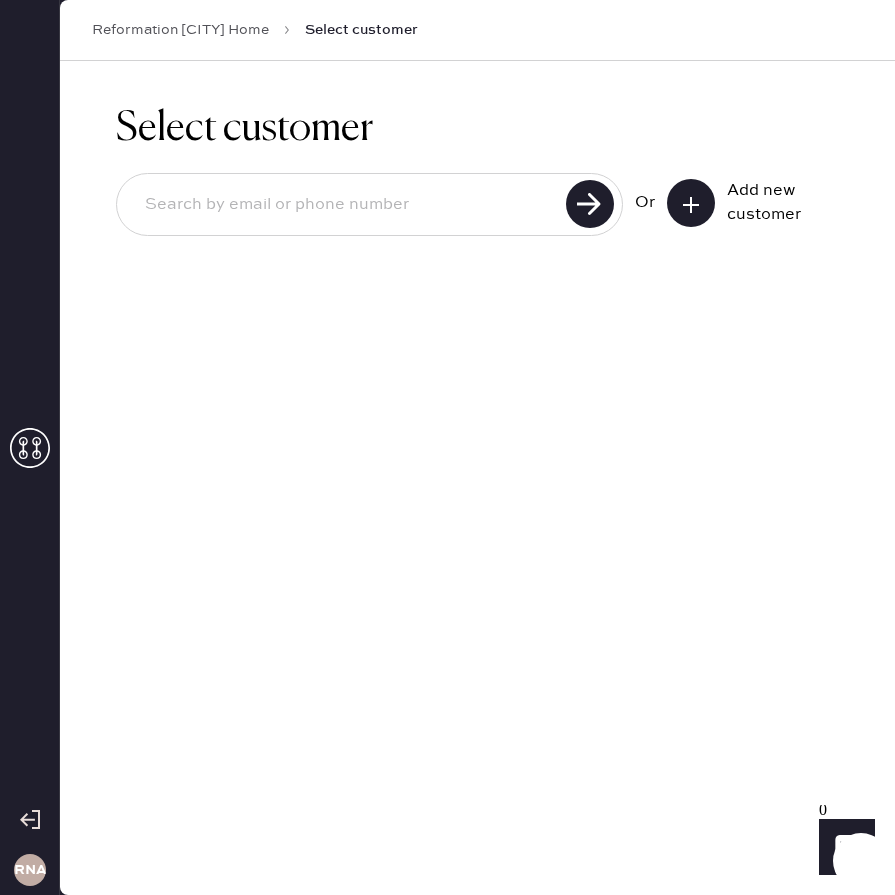 click at bounding box center [344, 205] 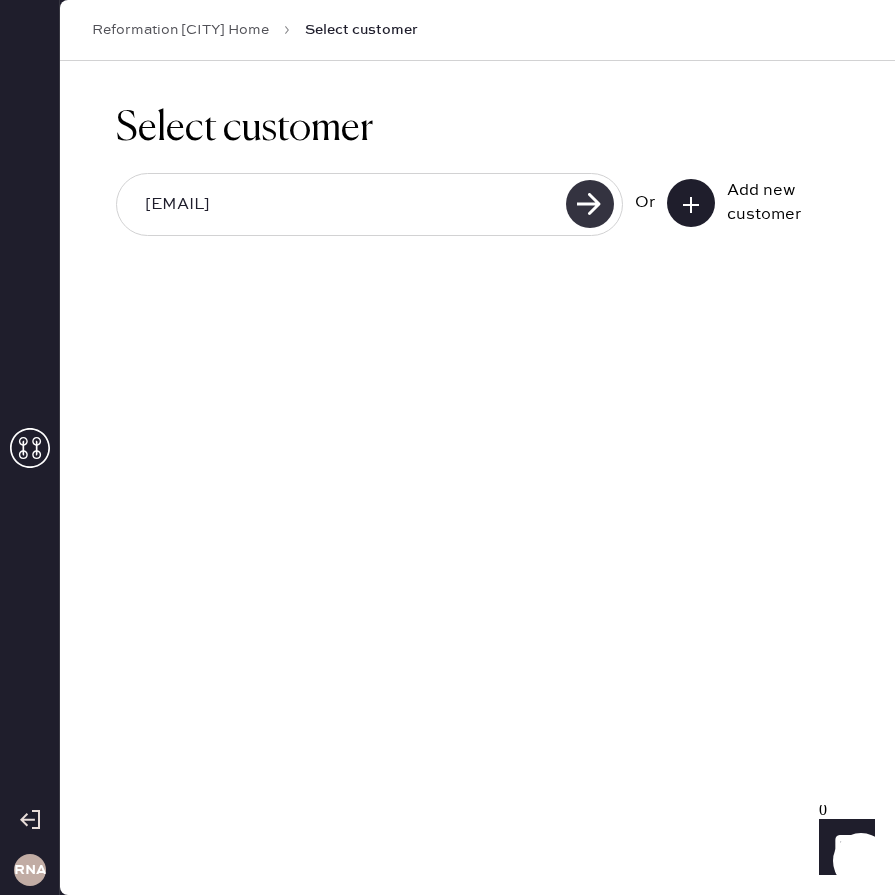 type on "[EMAIL]" 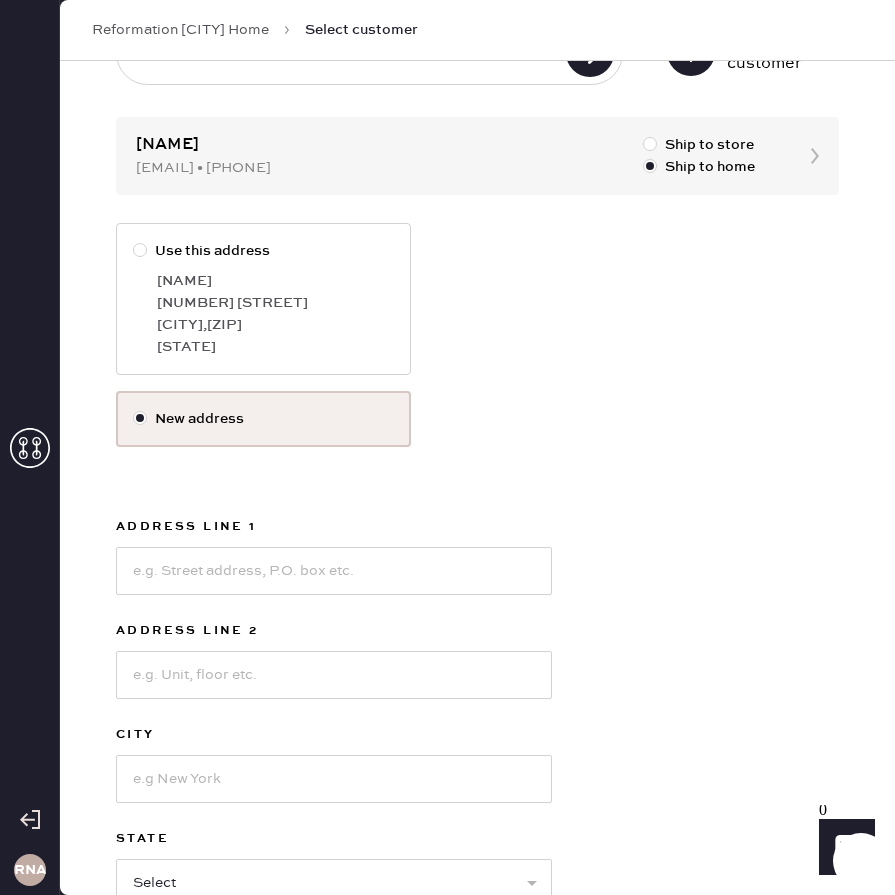 scroll, scrollTop: 161, scrollLeft: 0, axis: vertical 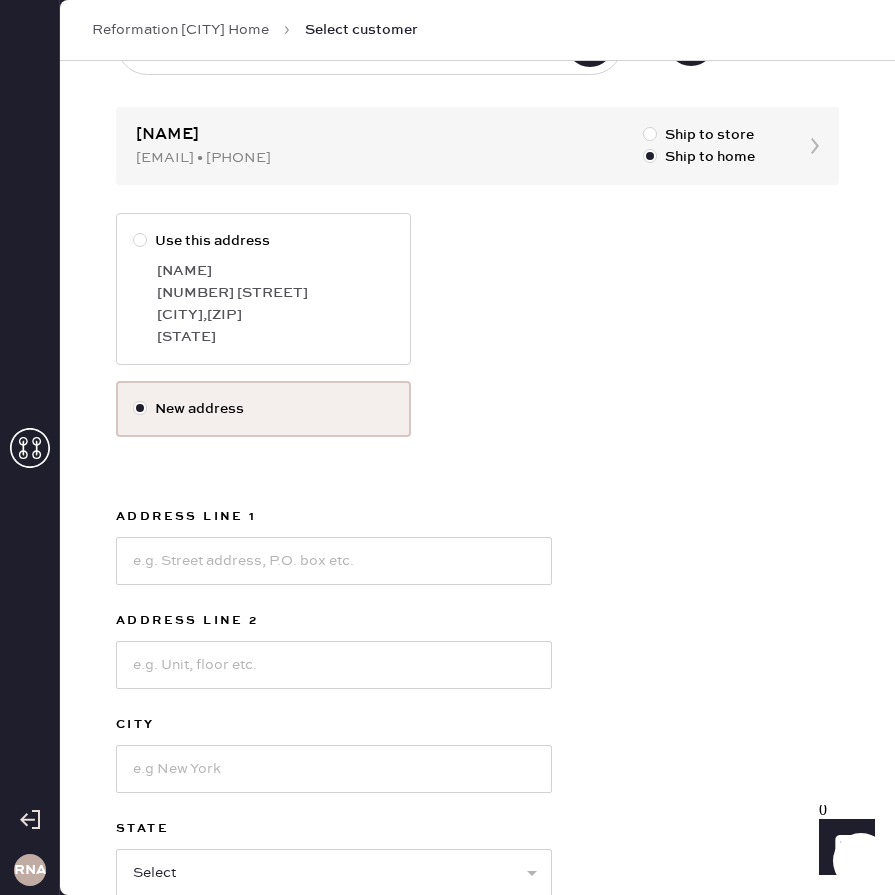 click at bounding box center [140, 240] 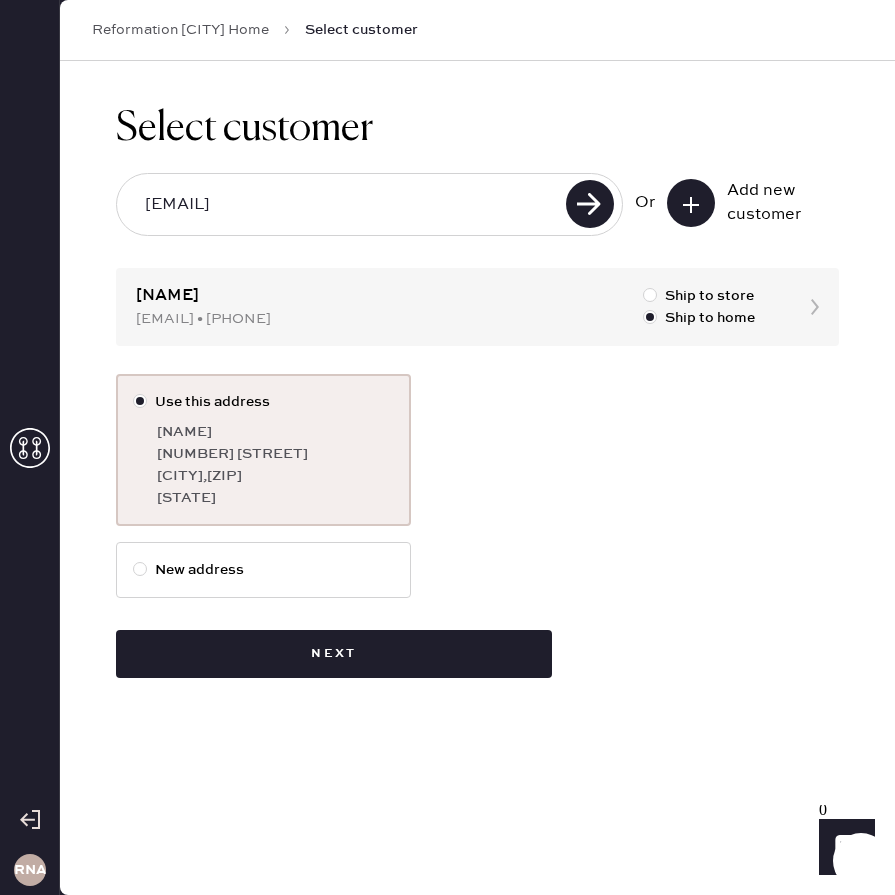 scroll, scrollTop: 0, scrollLeft: 0, axis: both 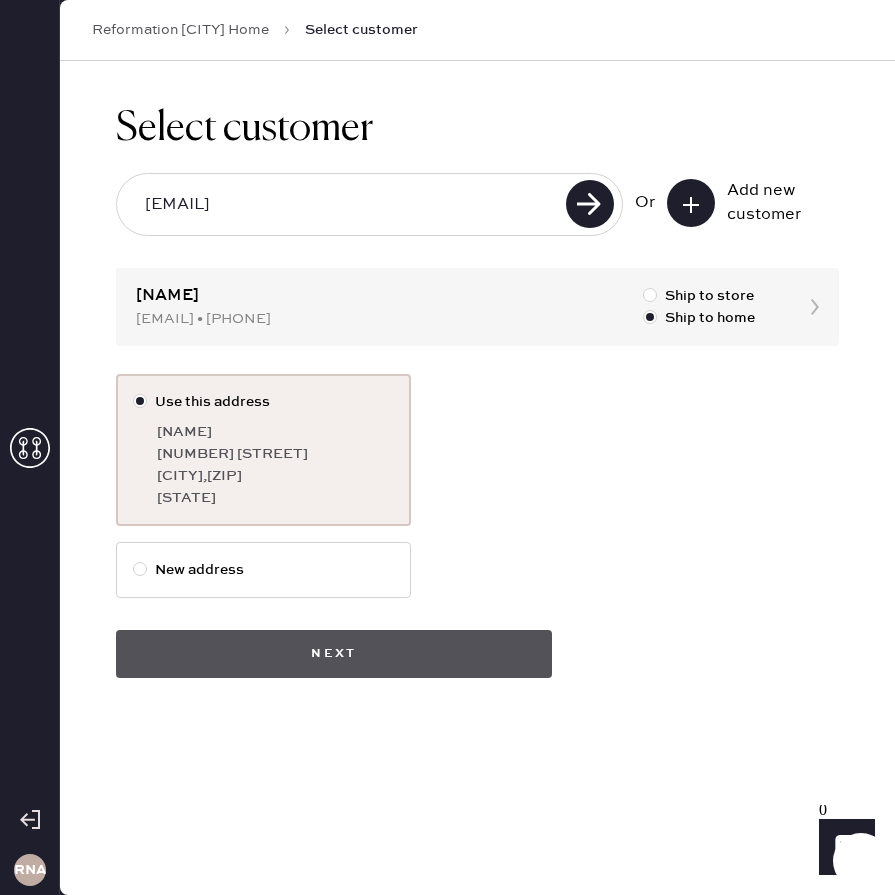 click on "Next" at bounding box center [334, 654] 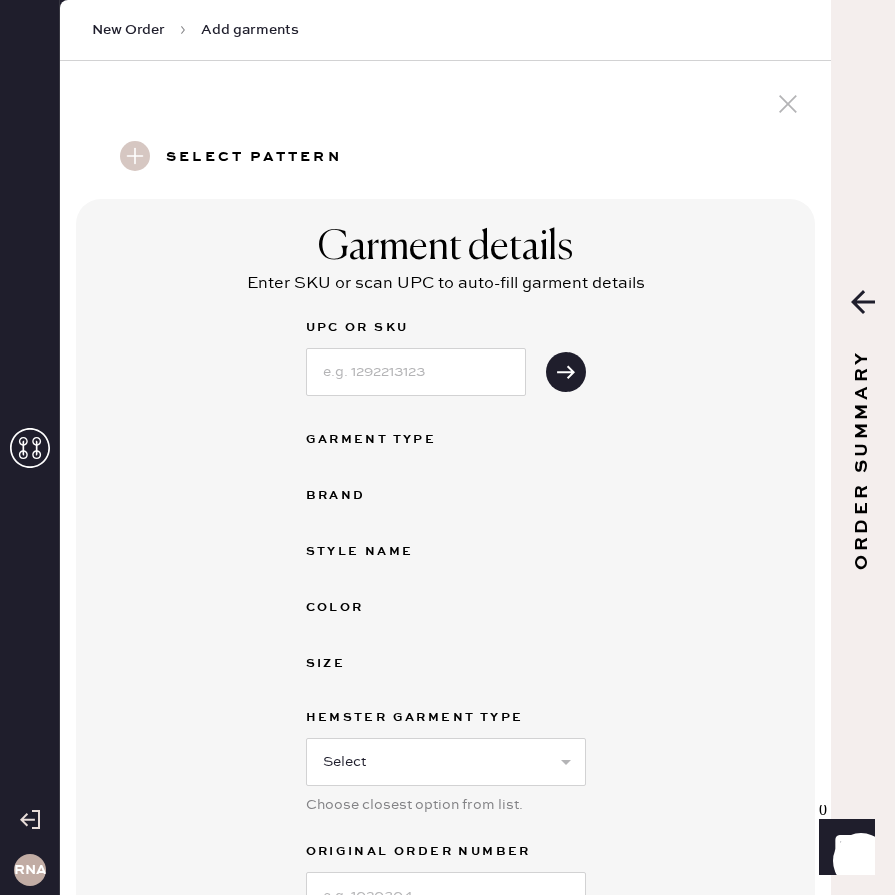scroll, scrollTop: 57, scrollLeft: 0, axis: vertical 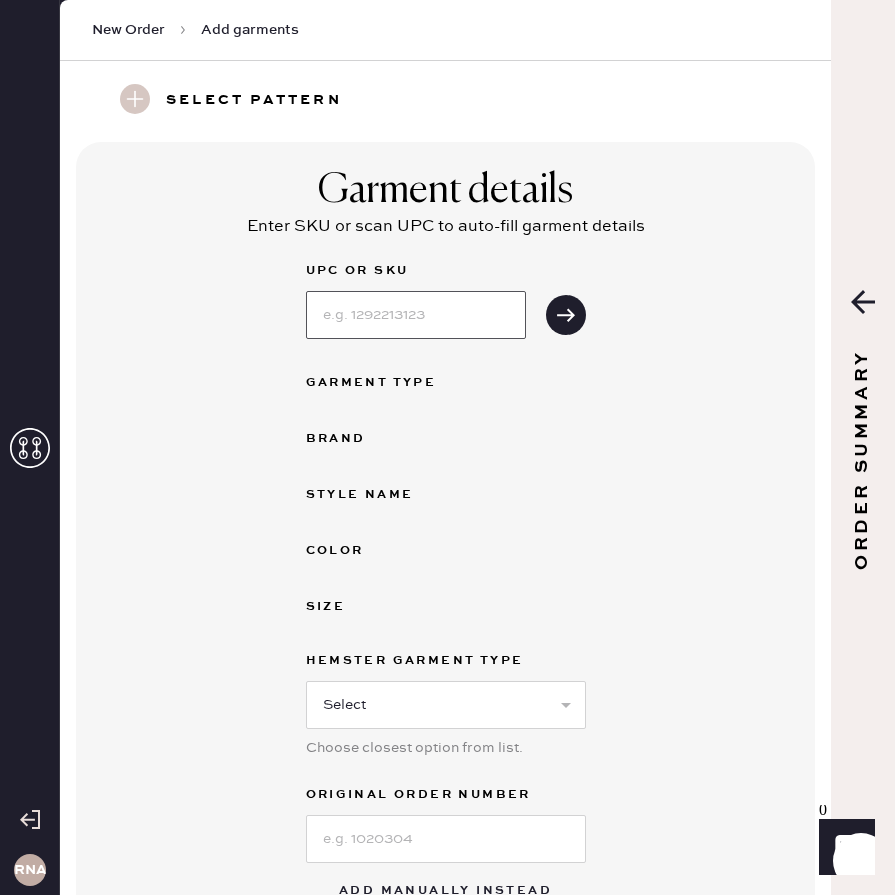 click at bounding box center [416, 315] 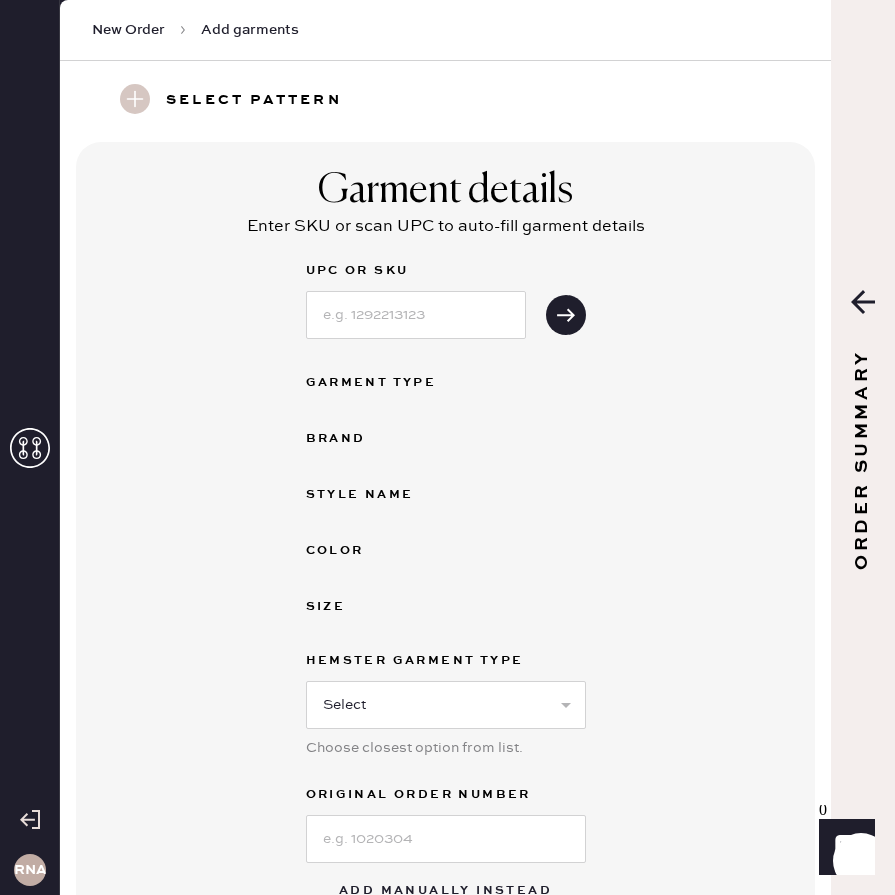 click on "Garment details Enter SKU or scan UPC to auto-fill garment details UPC or SKU Garment Type Brand Style name Color Size Hemster Garment Type Select Basic Skirt Jeans Leggings Pants Shorts Basic Sleeved Dress Basic Sleeveless Dress Basic Strap Dress Strap Jumpsuit Button Down Top Sleeved Top Sleeveless Top Choose closest option from list. Original Order Number Add manually instead" at bounding box center (445, 539) 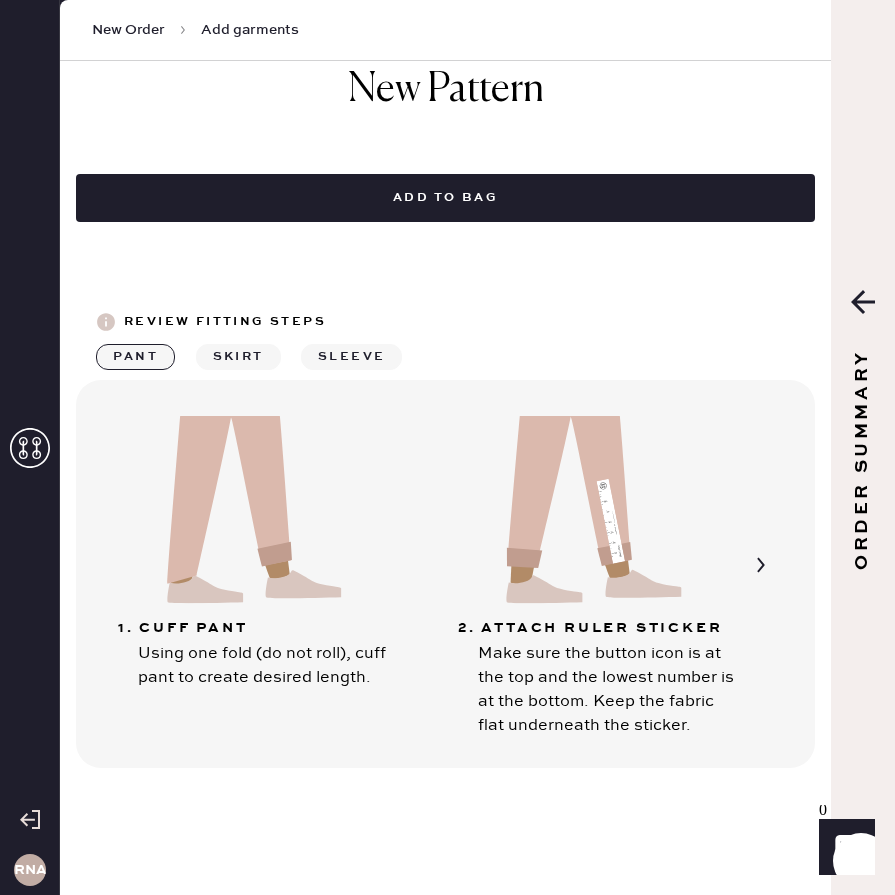 scroll, scrollTop: 0, scrollLeft: 0, axis: both 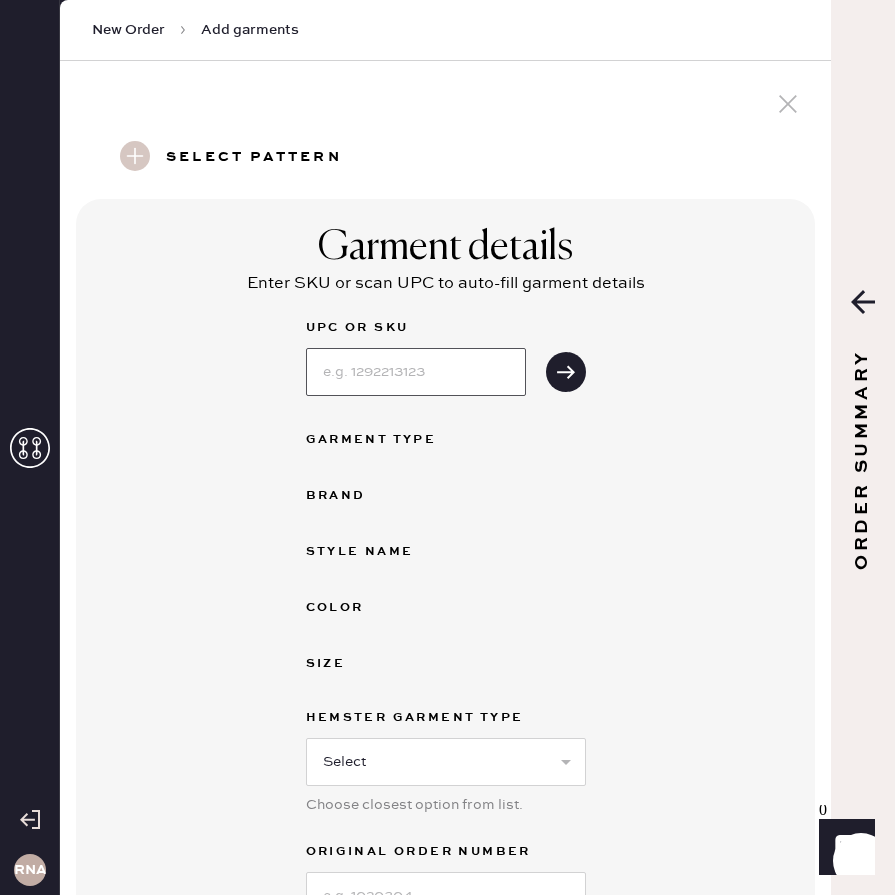 click at bounding box center [416, 372] 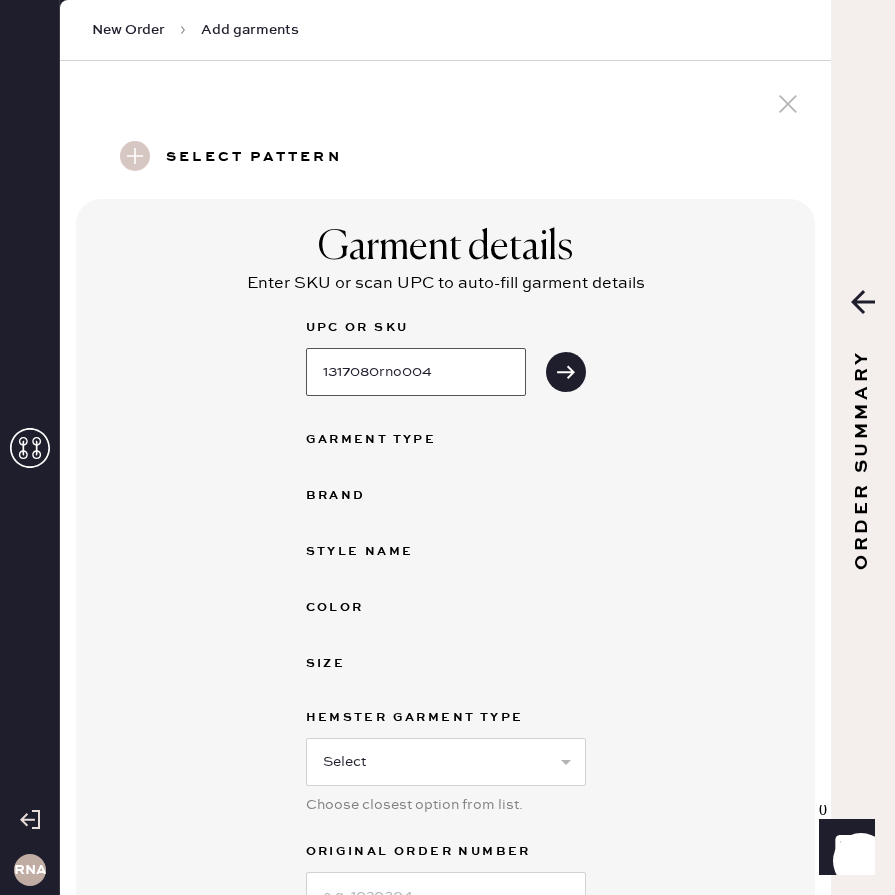 type on "1317080rno004" 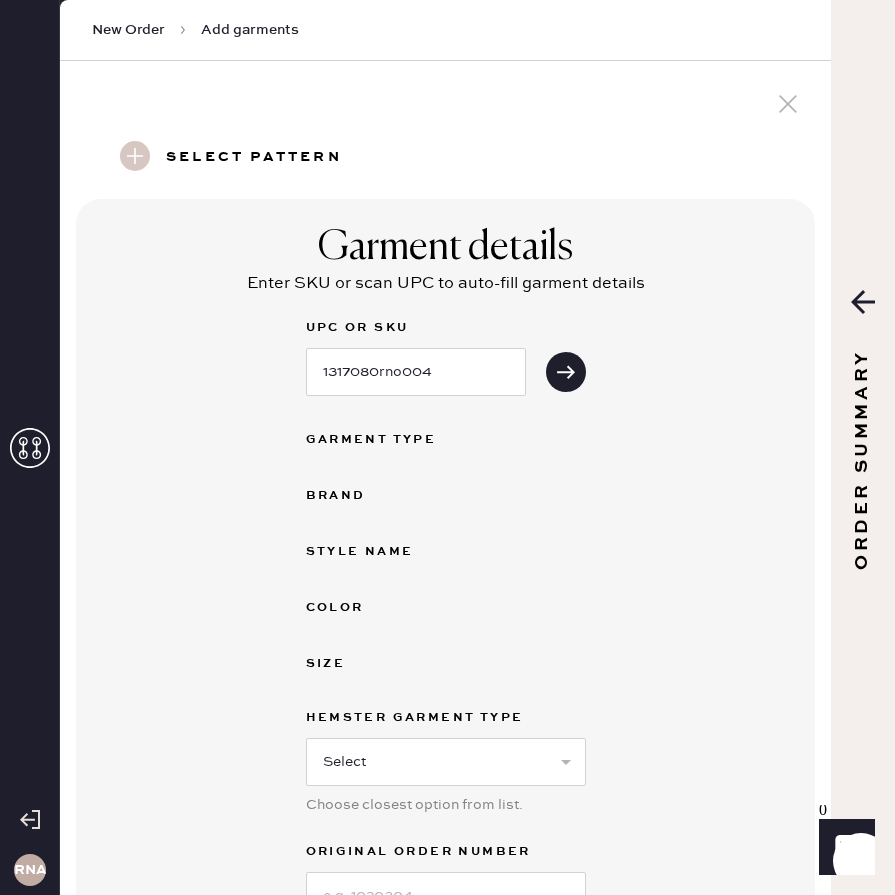 click on "Garment Type" at bounding box center [386, 440] 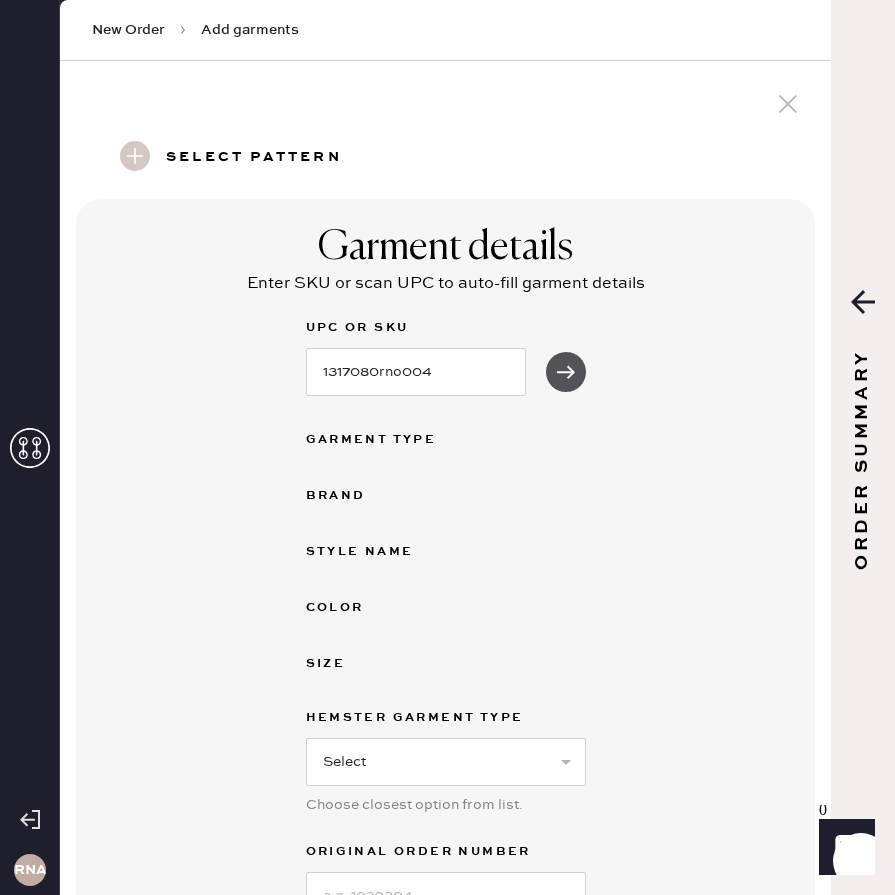 click at bounding box center [566, 372] 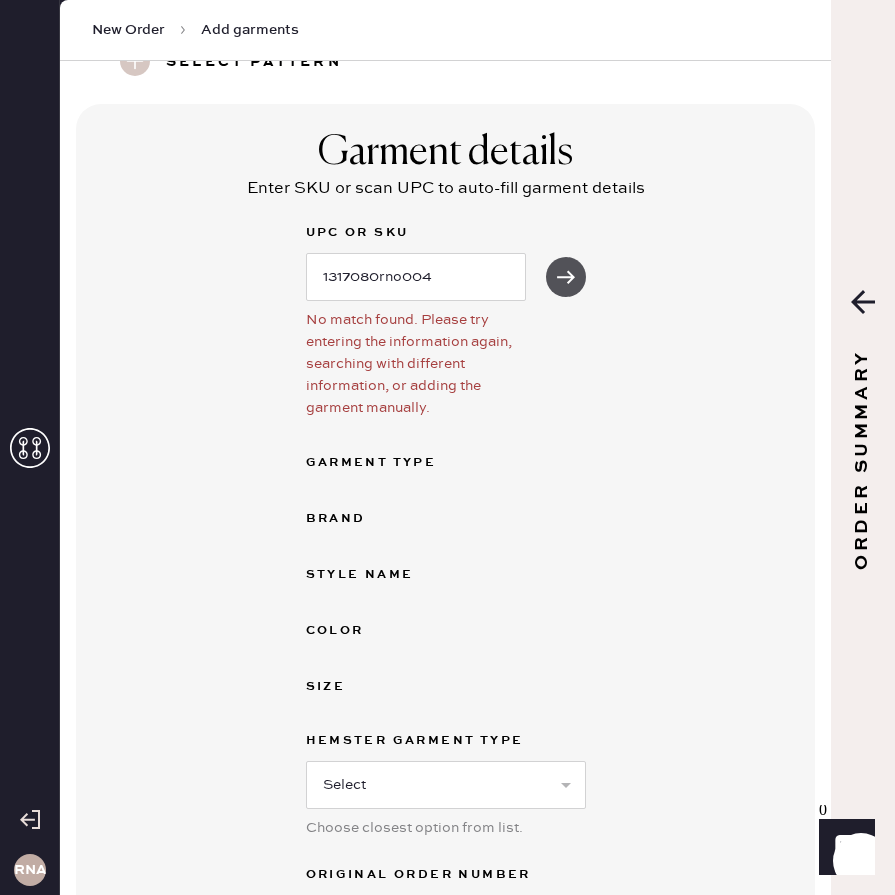 scroll, scrollTop: 107, scrollLeft: 0, axis: vertical 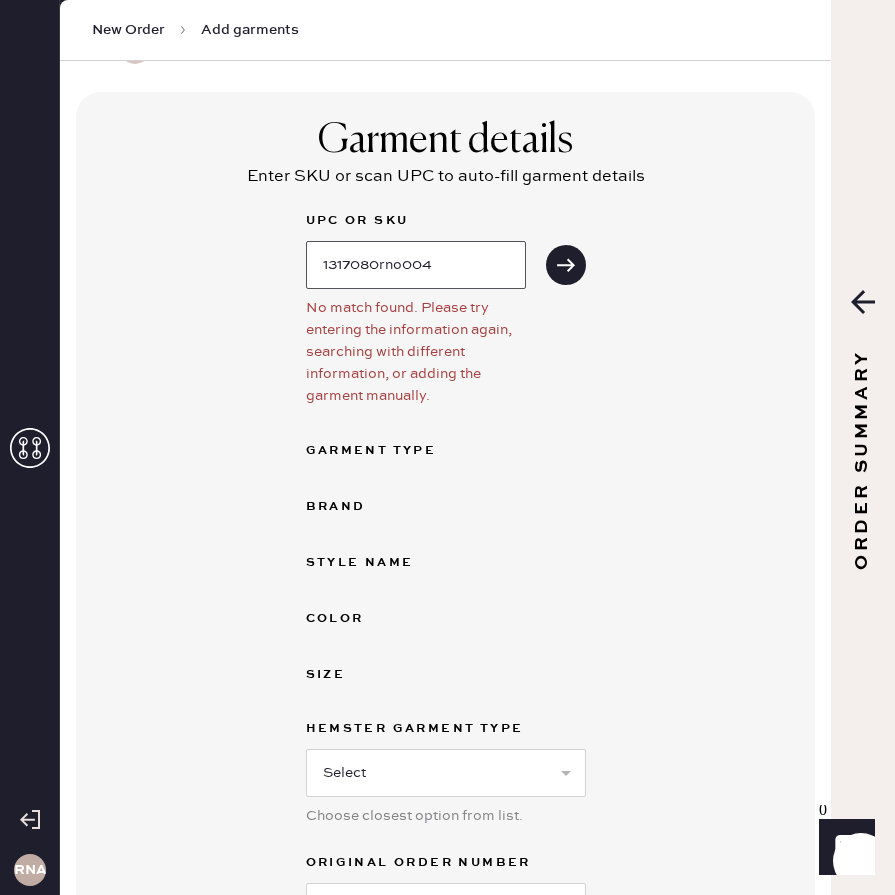click on "1317080rno004" at bounding box center [416, 265] 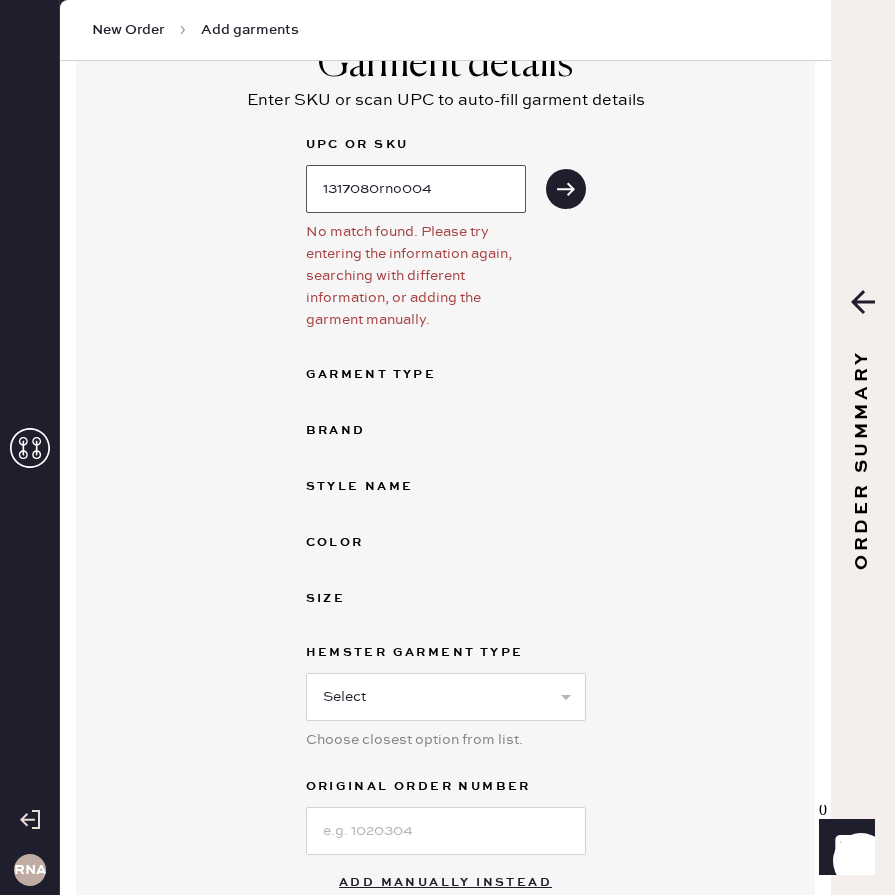 scroll, scrollTop: 180, scrollLeft: 0, axis: vertical 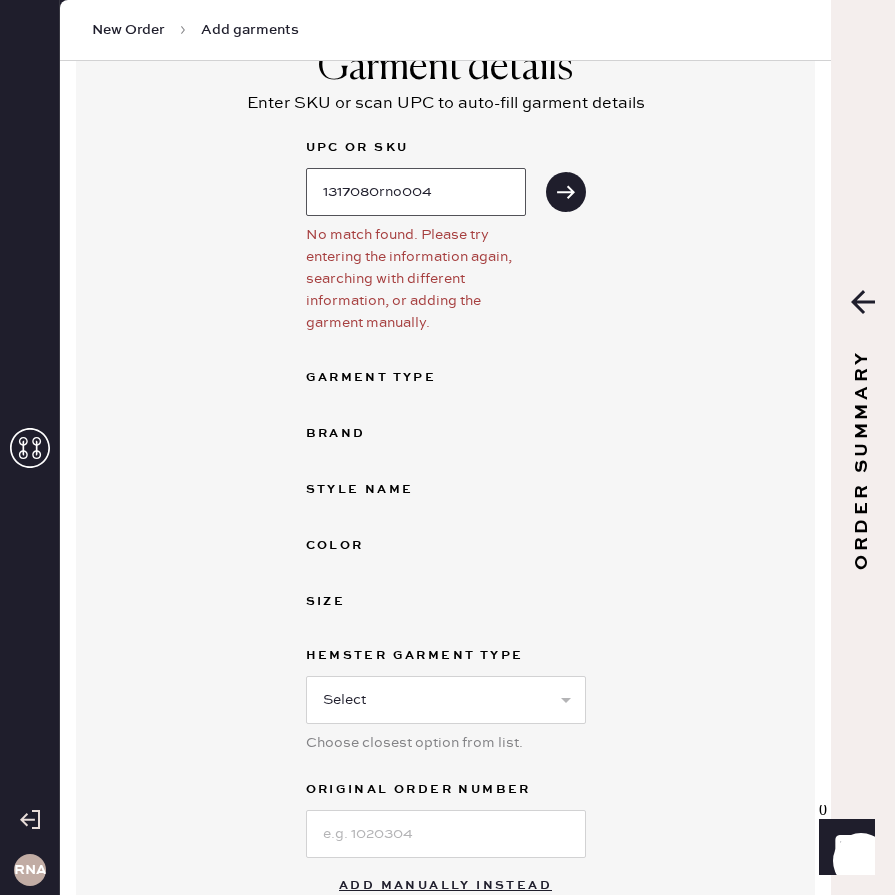 click on "1317080rno004" at bounding box center [416, 192] 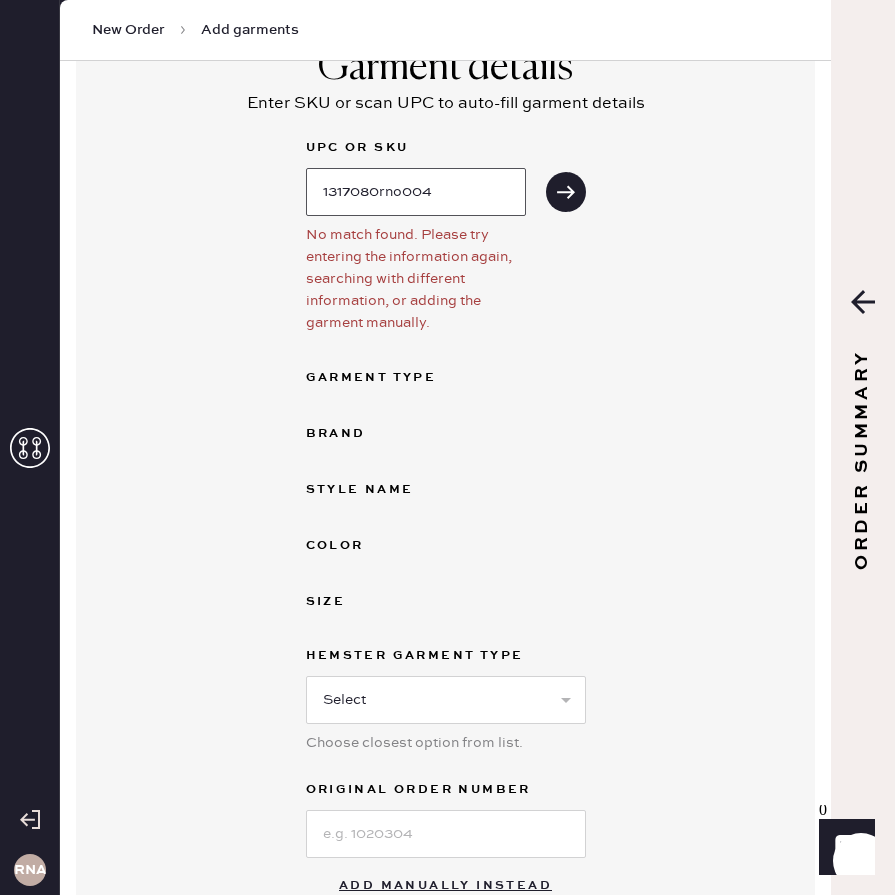 click on "1317080rno004" at bounding box center [416, 192] 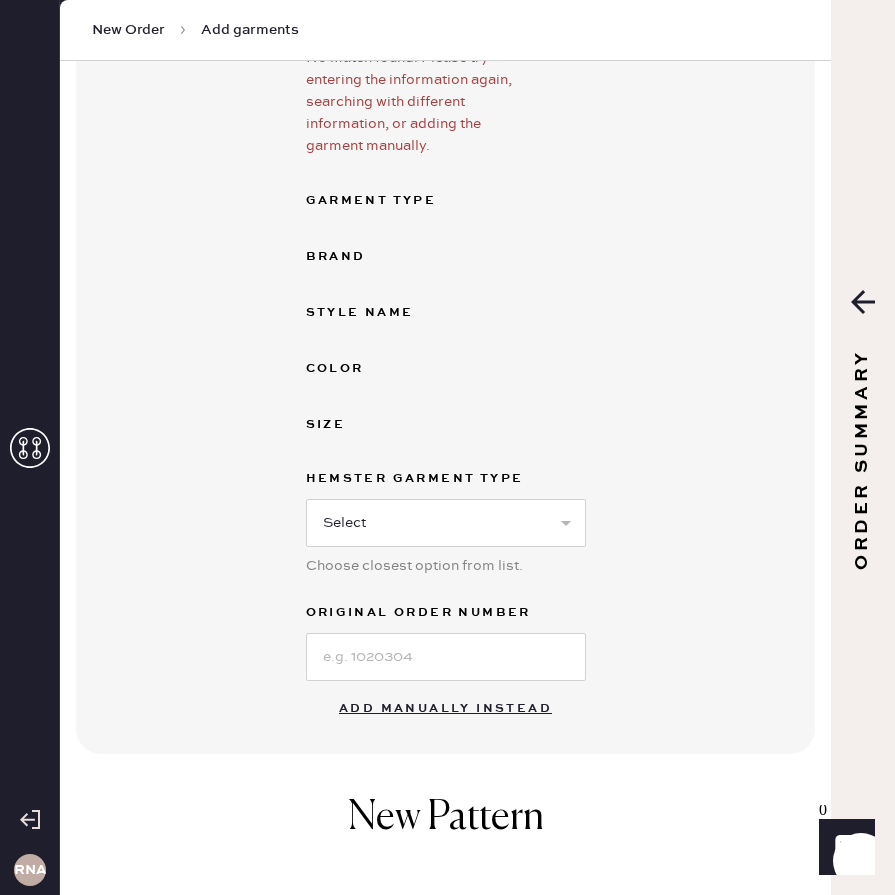 scroll, scrollTop: 411, scrollLeft: 0, axis: vertical 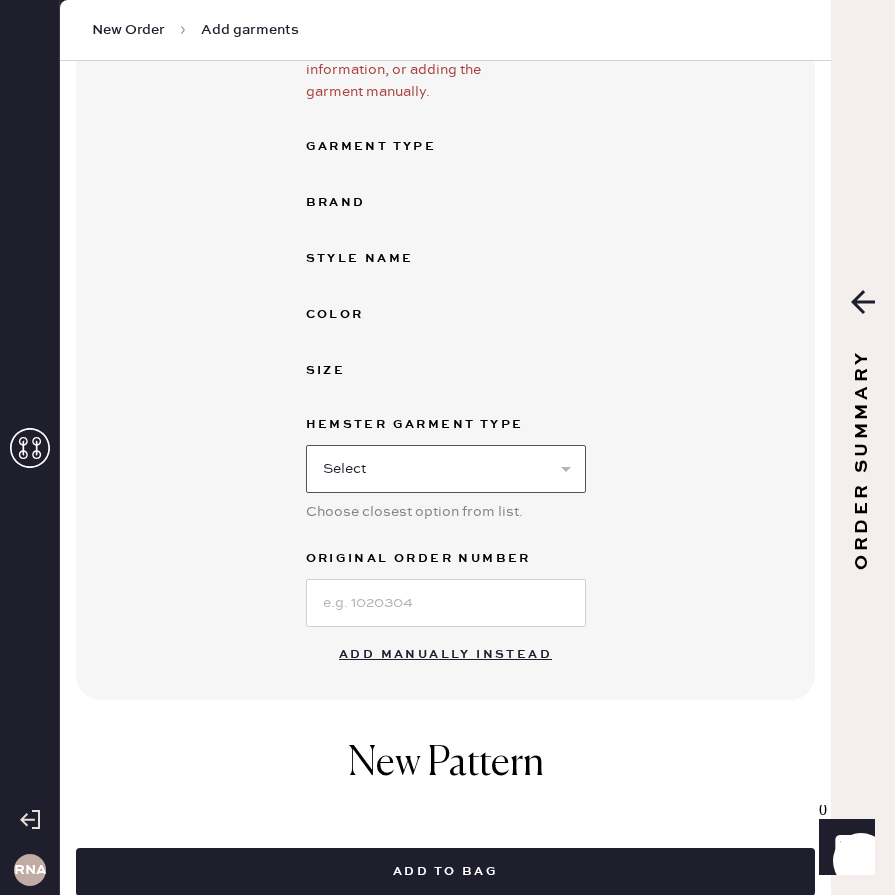 click on "Select Basic Skirt Jeans Leggings Pants Shorts Basic Sleeved Dress Basic Sleeveless Dress Basic Strap Dress Strap Jumpsuit Button Down Top Sleeved Top Sleeveless Top" at bounding box center [446, 469] 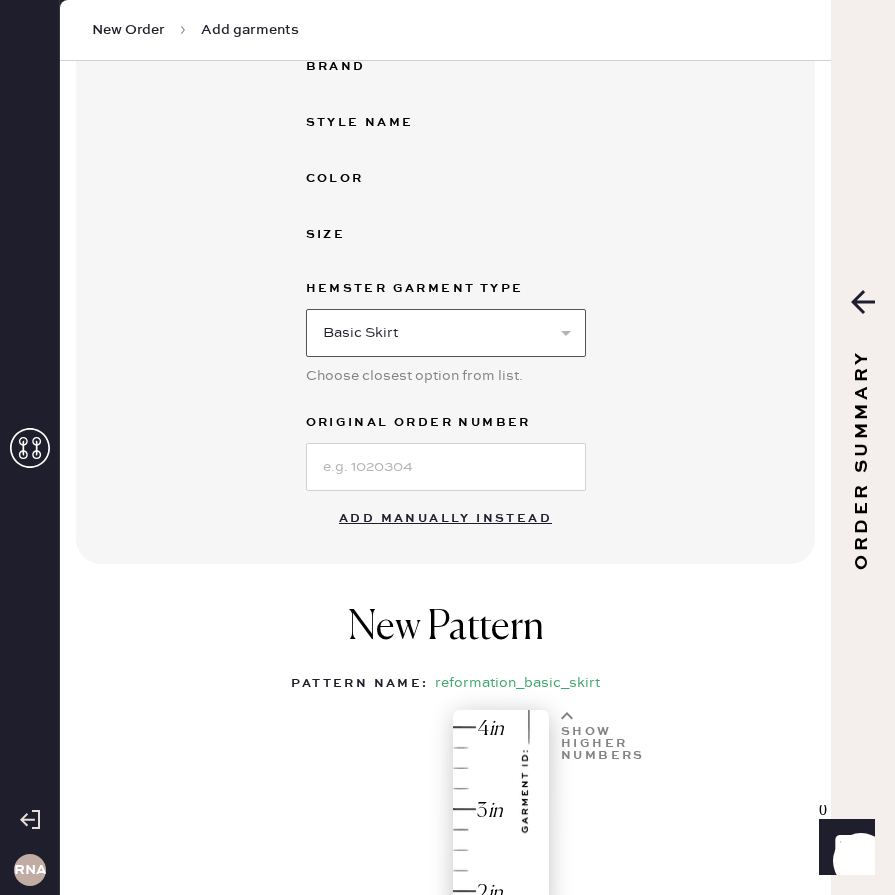 scroll, scrollTop: 559, scrollLeft: 0, axis: vertical 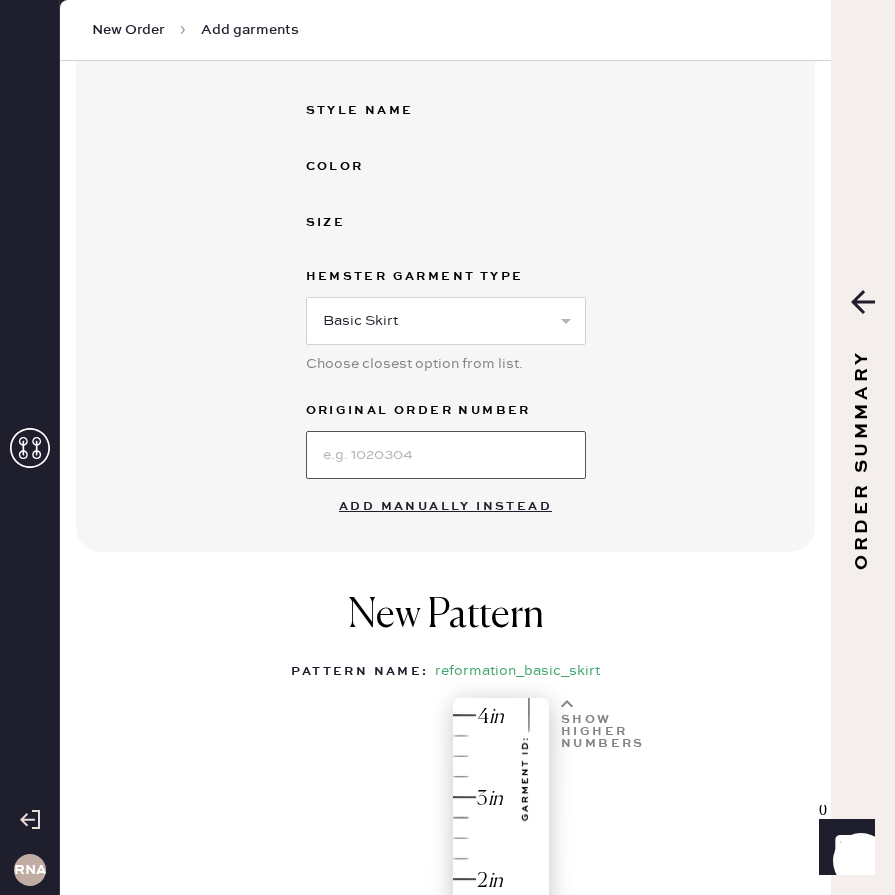 click at bounding box center (446, 455) 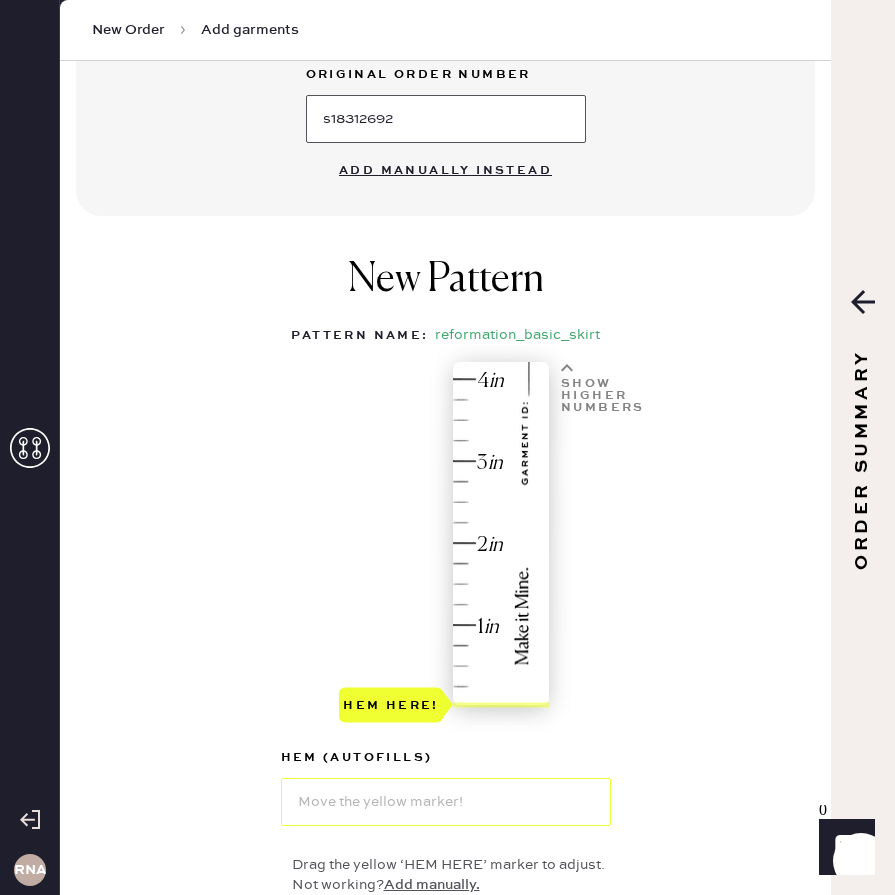 scroll, scrollTop: 920, scrollLeft: 0, axis: vertical 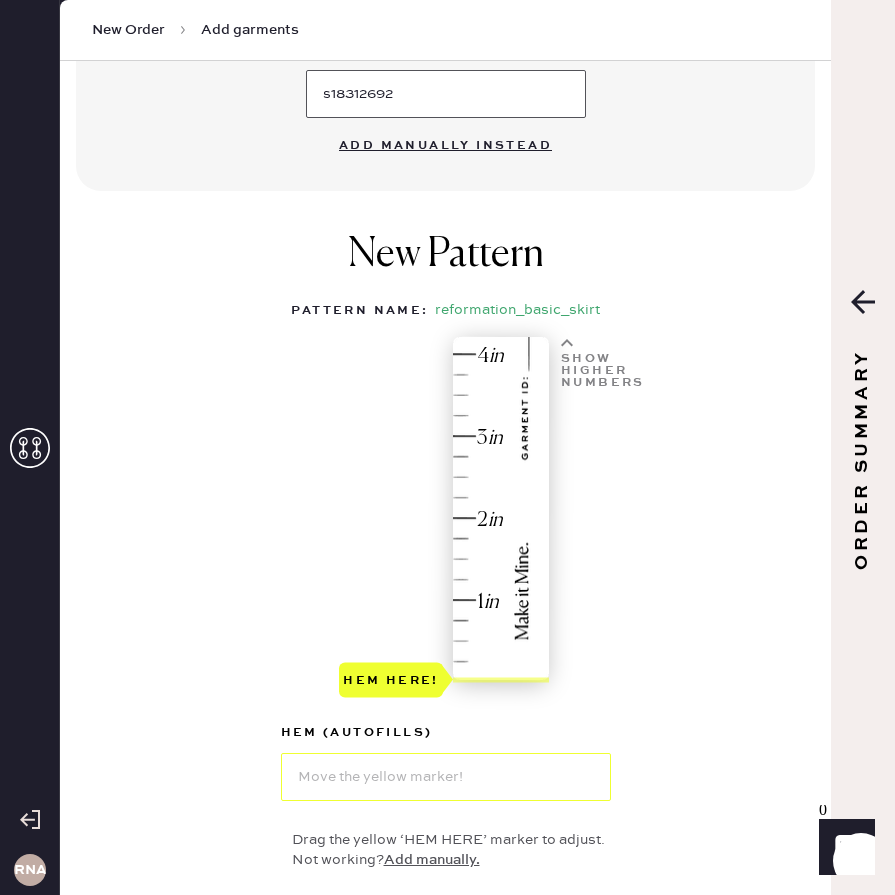 type on "s18312692" 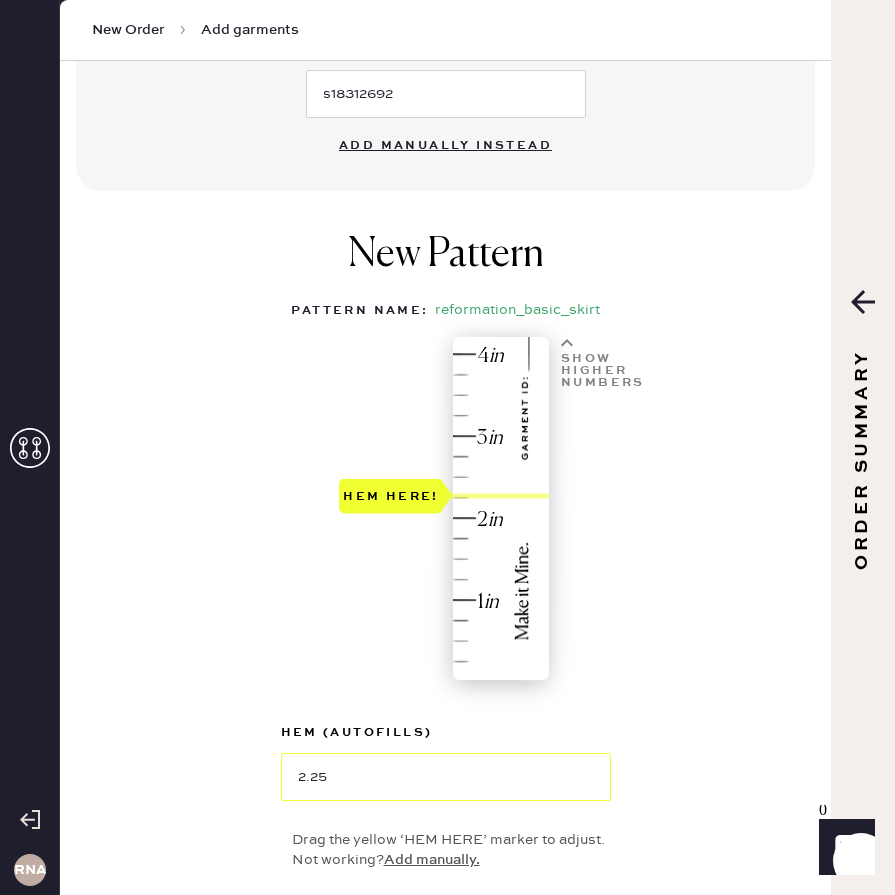 type on "2" 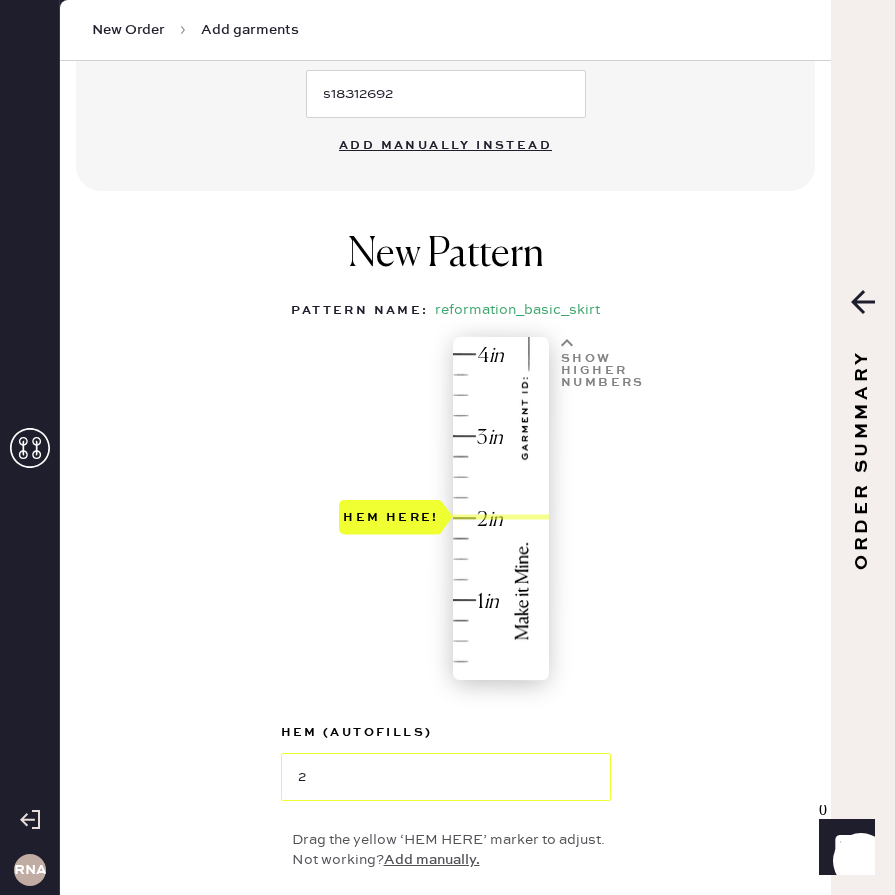 drag, startPoint x: 377, startPoint y: 679, endPoint x: 384, endPoint y: 516, distance: 163.15024 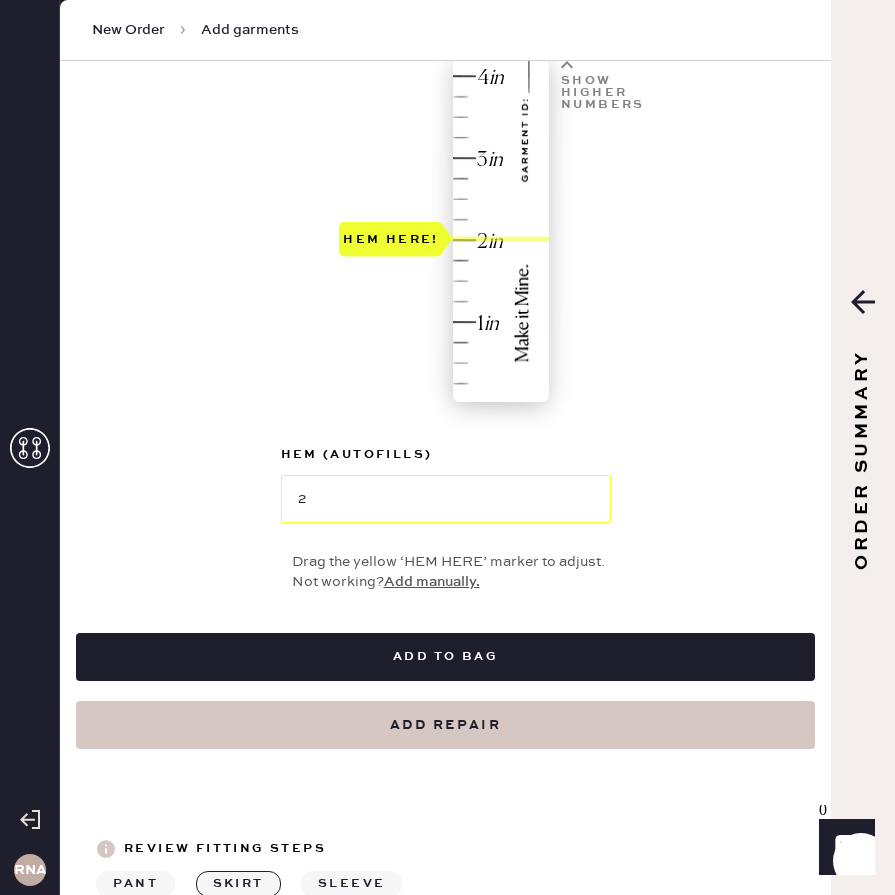 scroll, scrollTop: 1197, scrollLeft: 0, axis: vertical 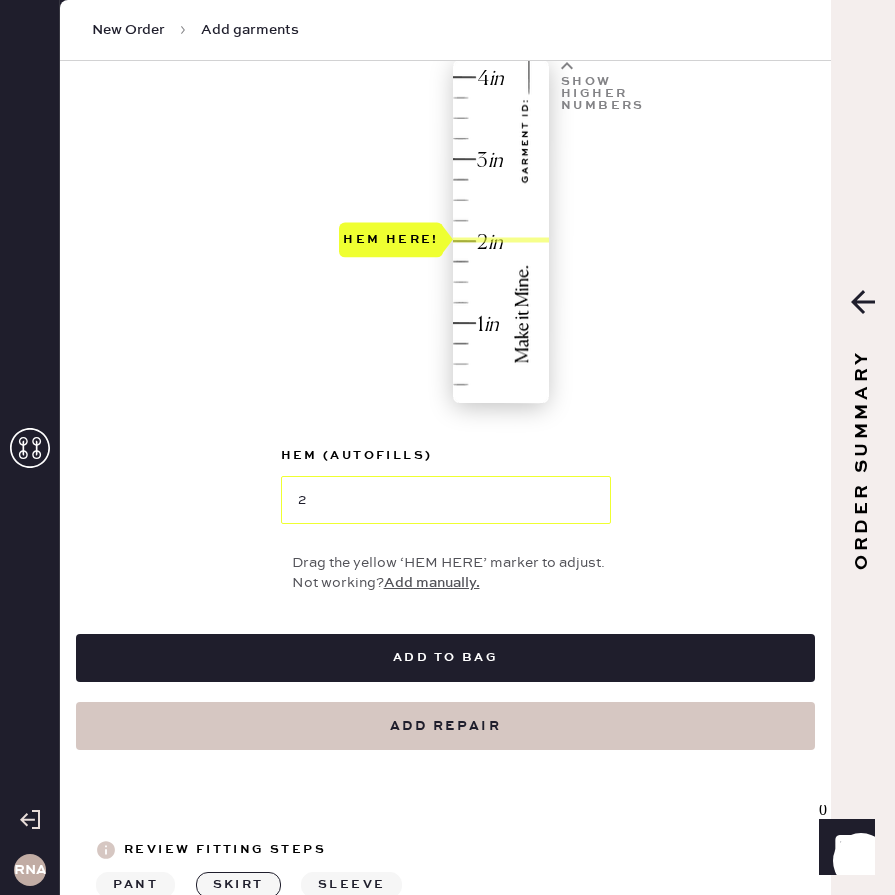 click on "New Pattern Pattern Name : reformation_basic_skirt 1 in 2 in 3 in 4 in Show higher numbers Show lower numbers Hem here! Hem (autofills) 2 Drag the yellow ‘HEM HERE’ marker to adjust. Not working? Add manually." at bounding box center [445, 274] 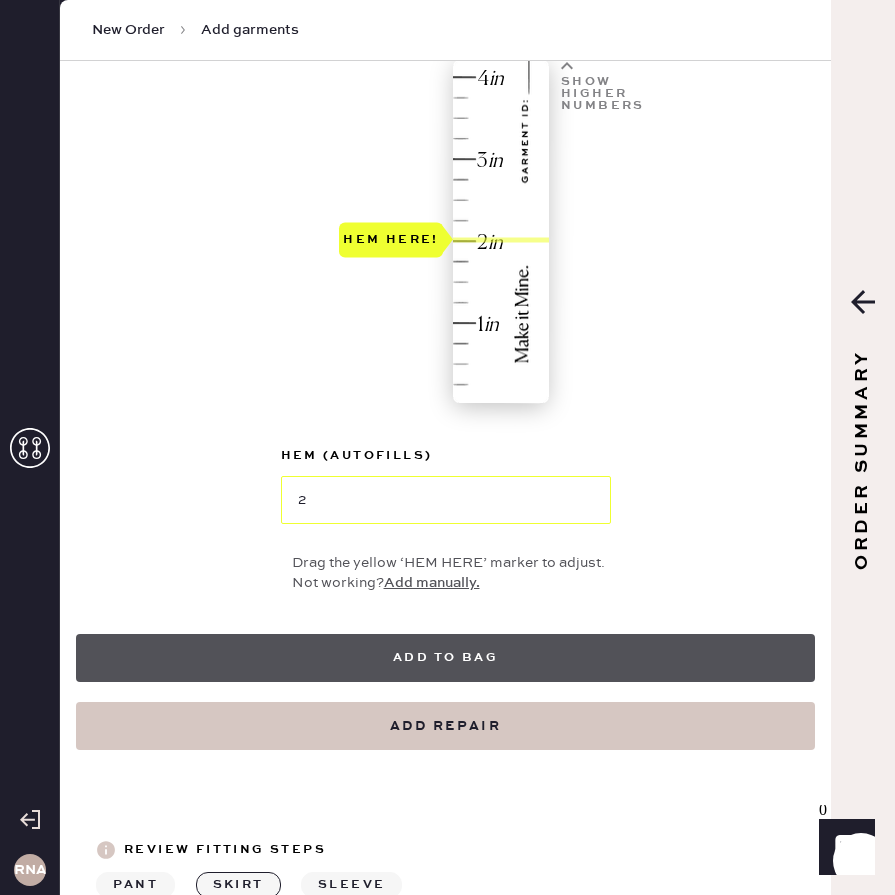 click on "Add to bag" at bounding box center (445, 658) 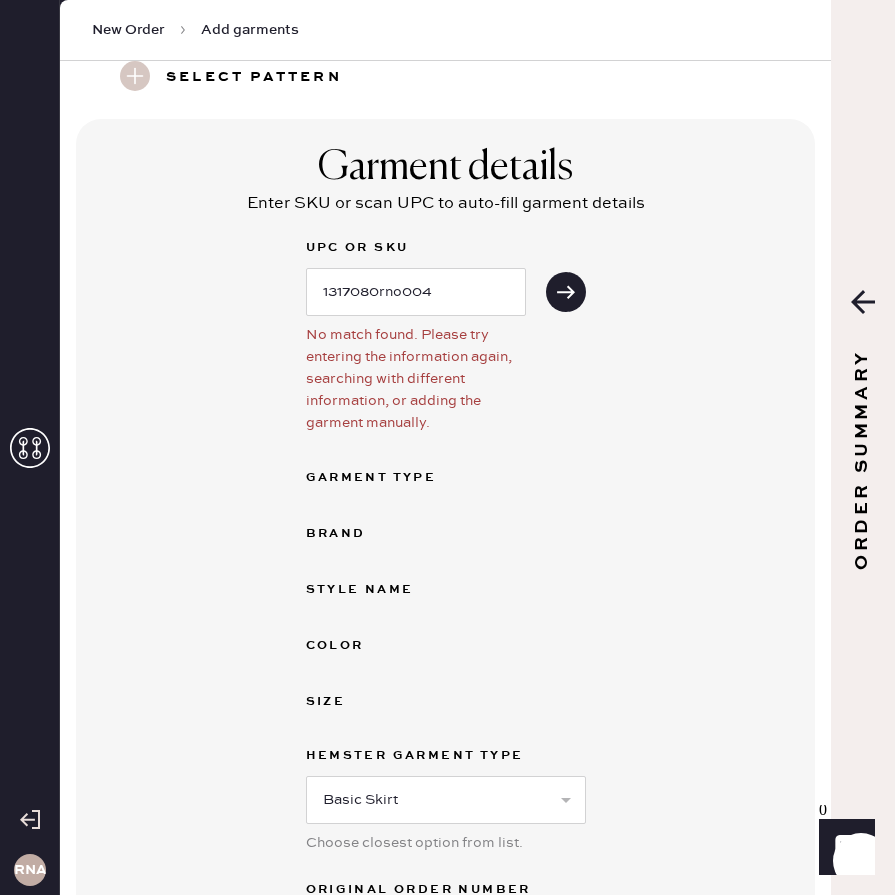 scroll, scrollTop: 78, scrollLeft: 0, axis: vertical 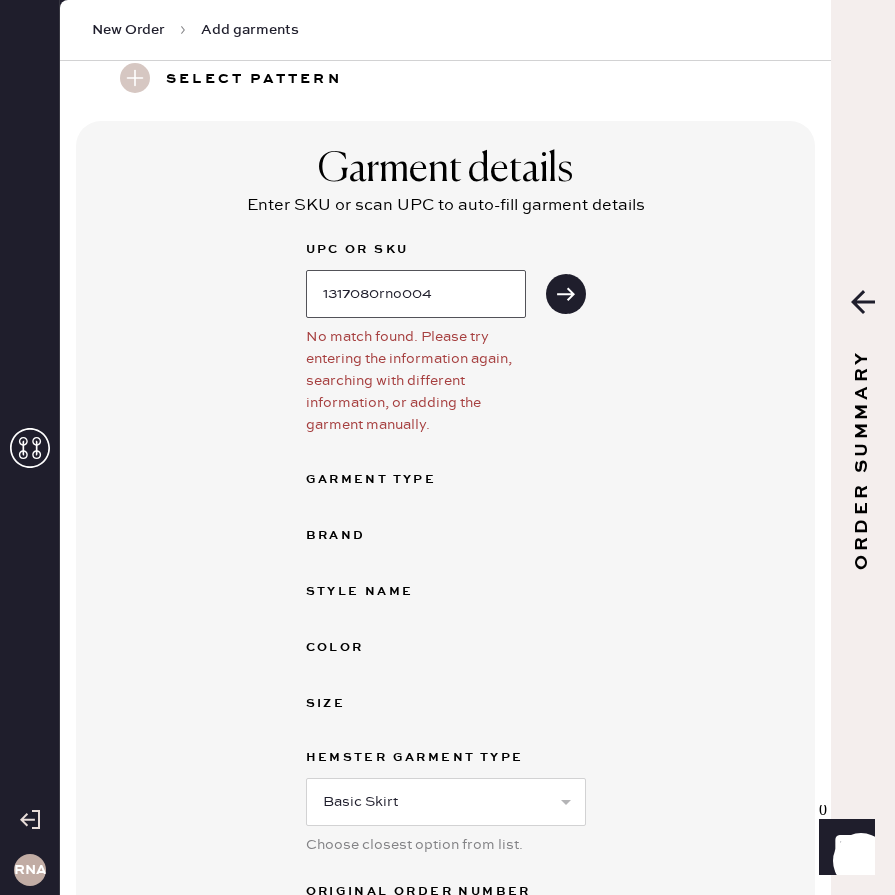 click on "1317080rno004" at bounding box center (416, 294) 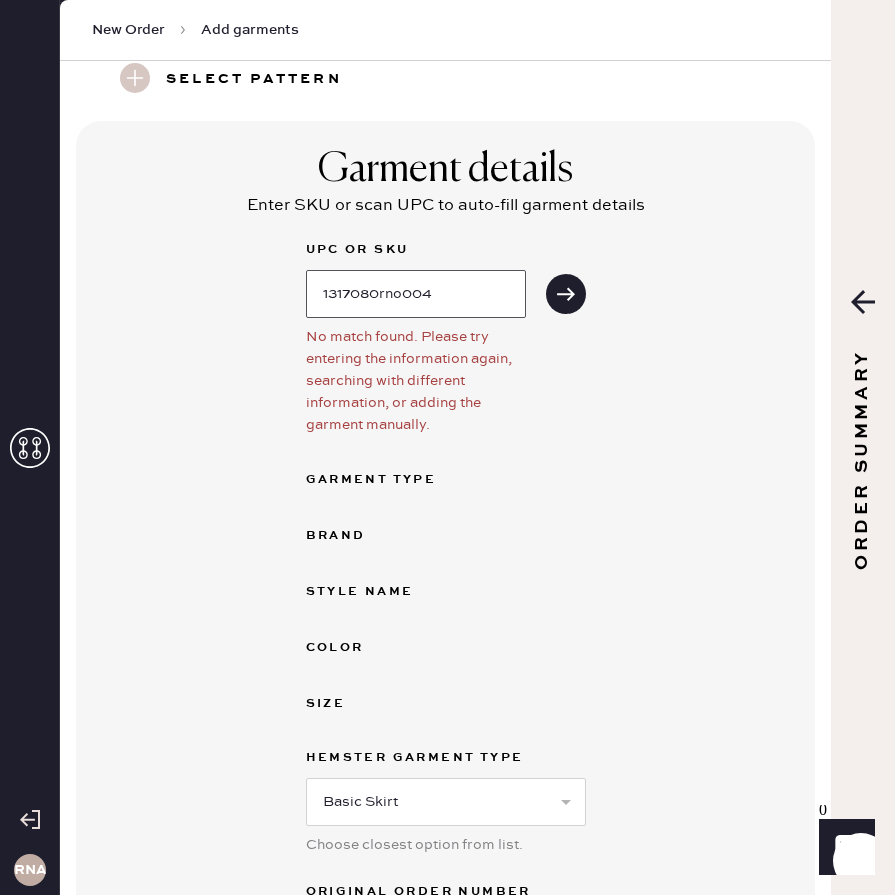 click on "1317080rno004" at bounding box center [416, 294] 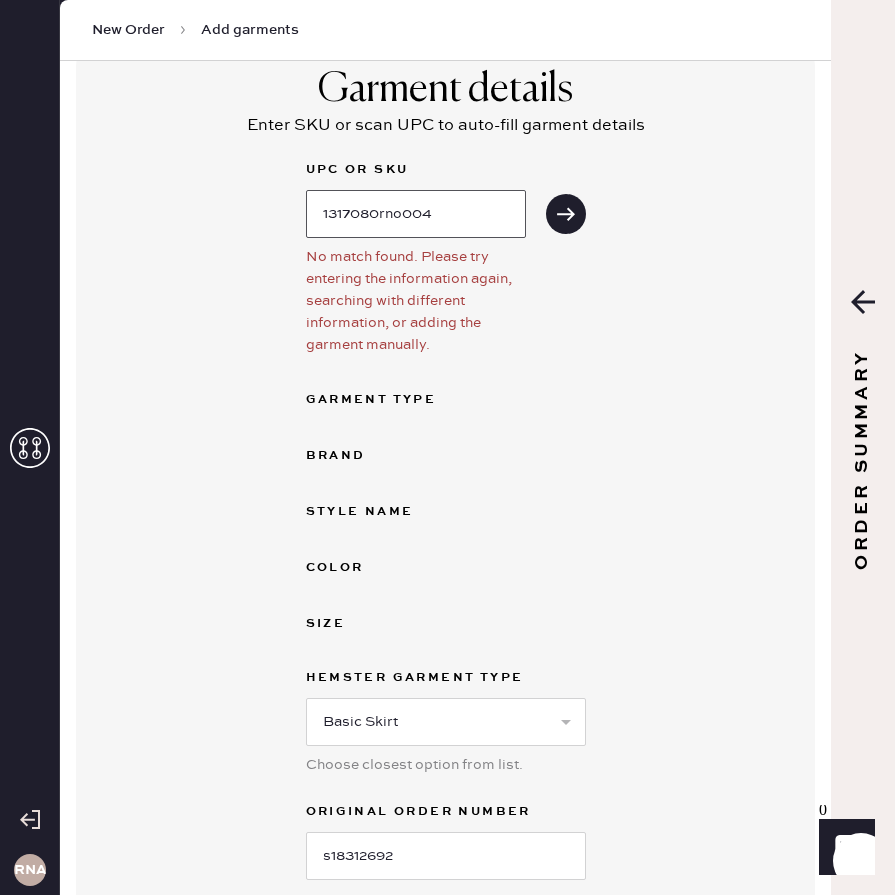 scroll, scrollTop: 161, scrollLeft: 0, axis: vertical 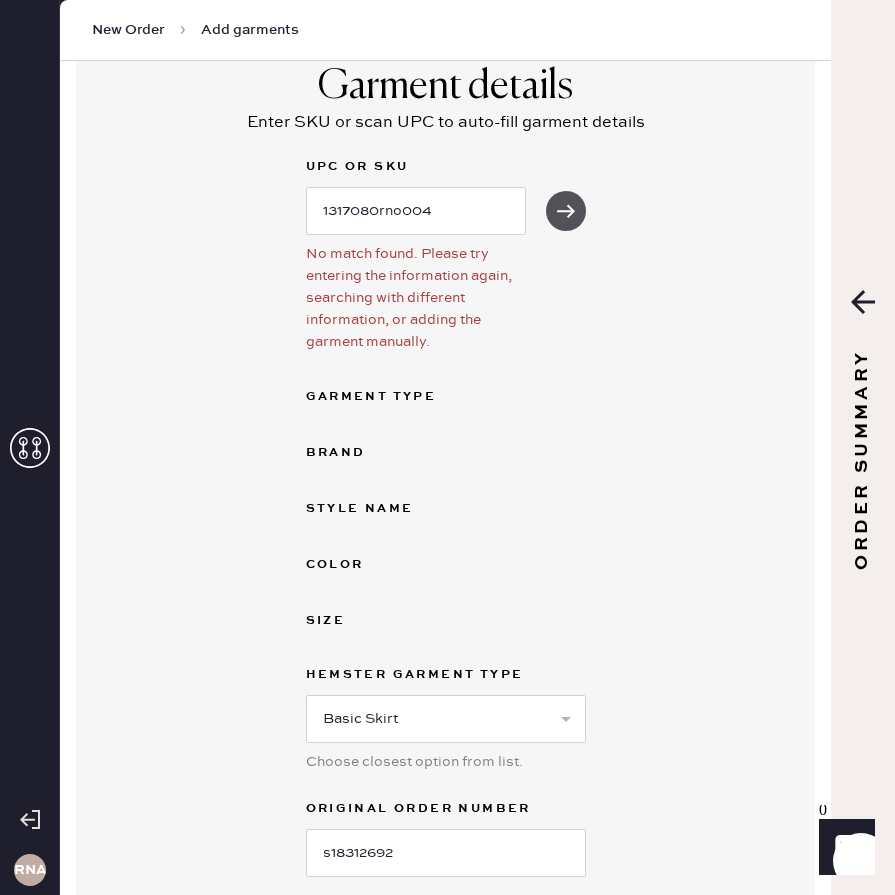 click 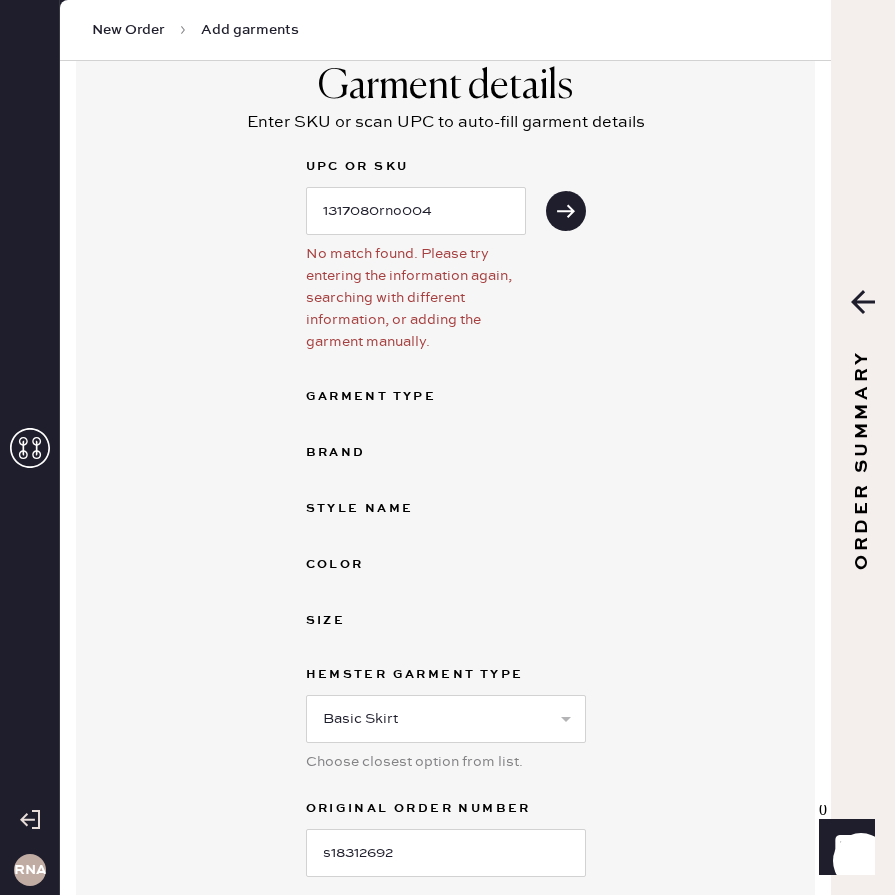 click on "Garment Type" at bounding box center [386, 397] 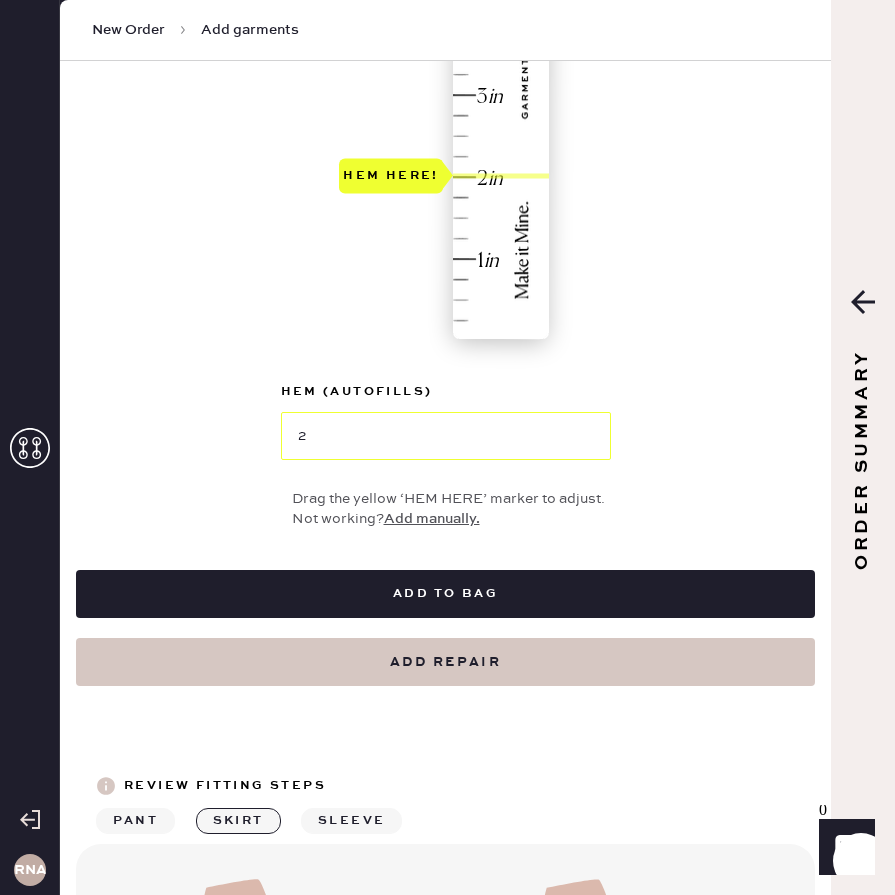 scroll, scrollTop: 1285, scrollLeft: 0, axis: vertical 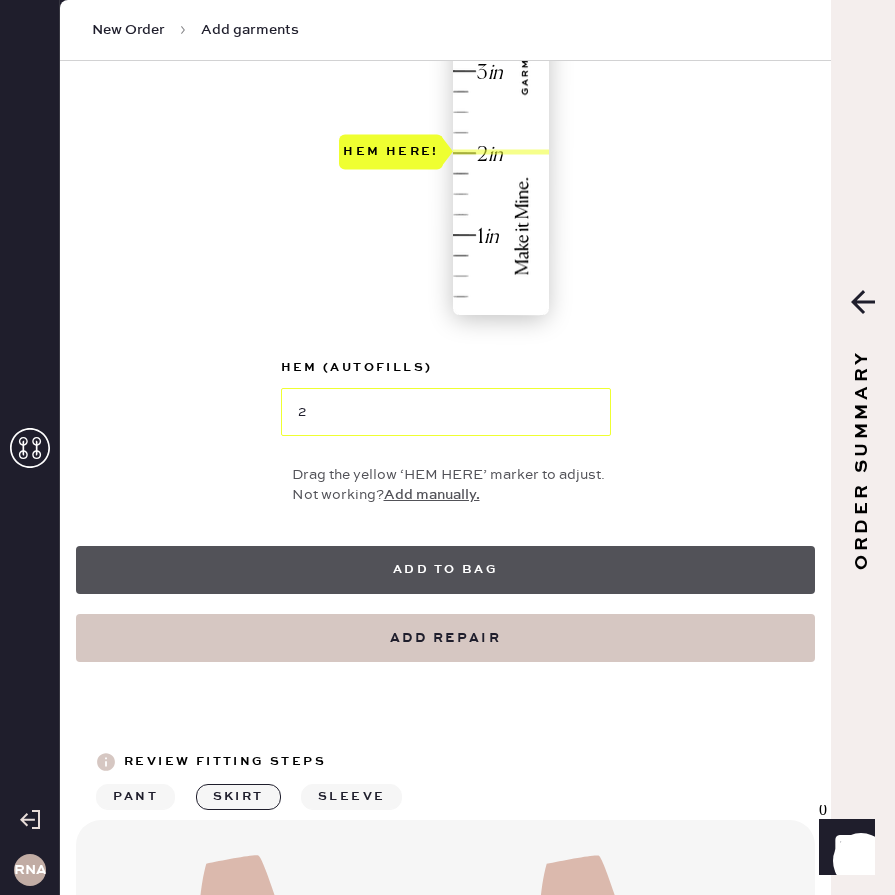 click on "Add to bag" at bounding box center [445, 570] 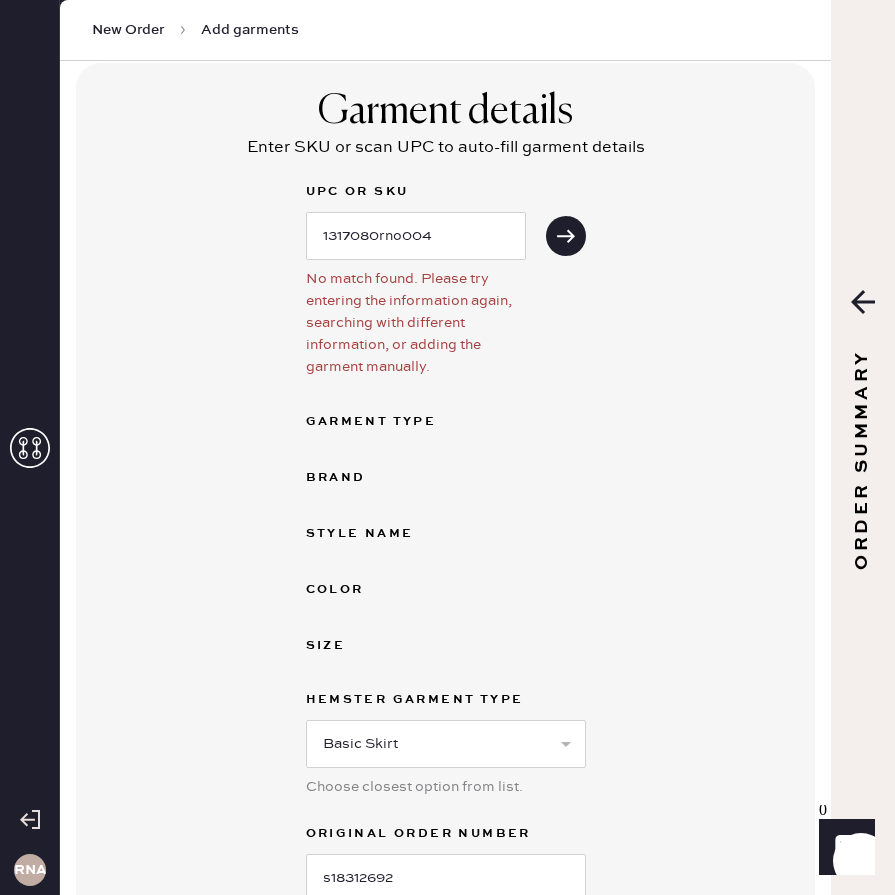scroll, scrollTop: 135, scrollLeft: 0, axis: vertical 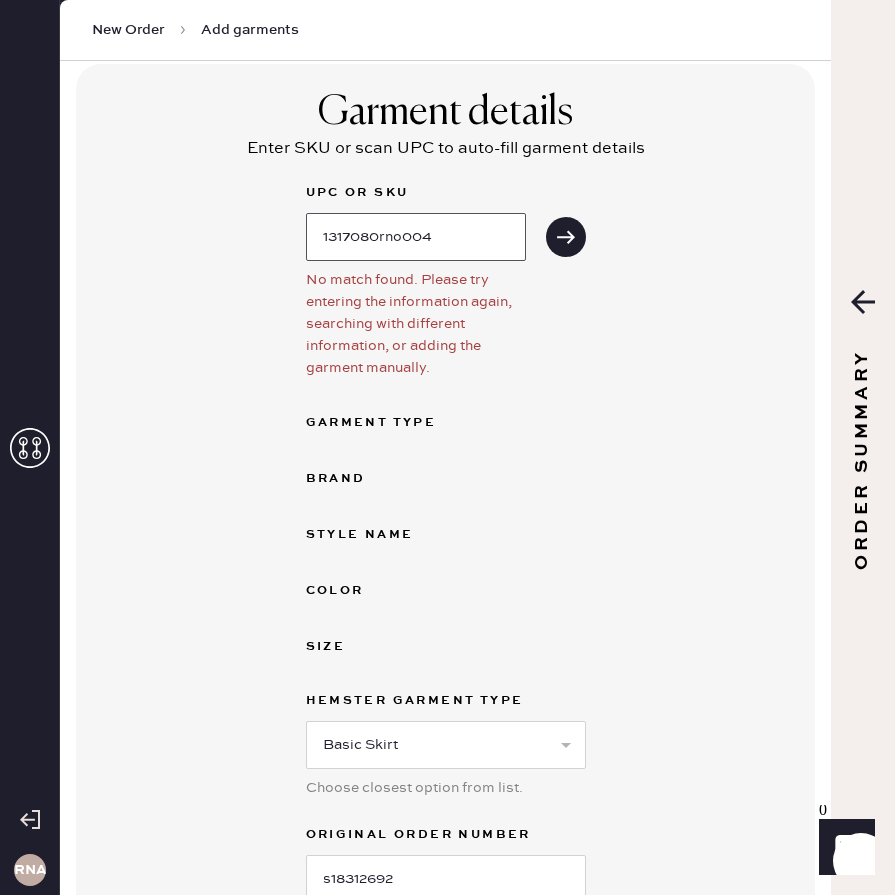 click on "1317080rno004" at bounding box center (416, 237) 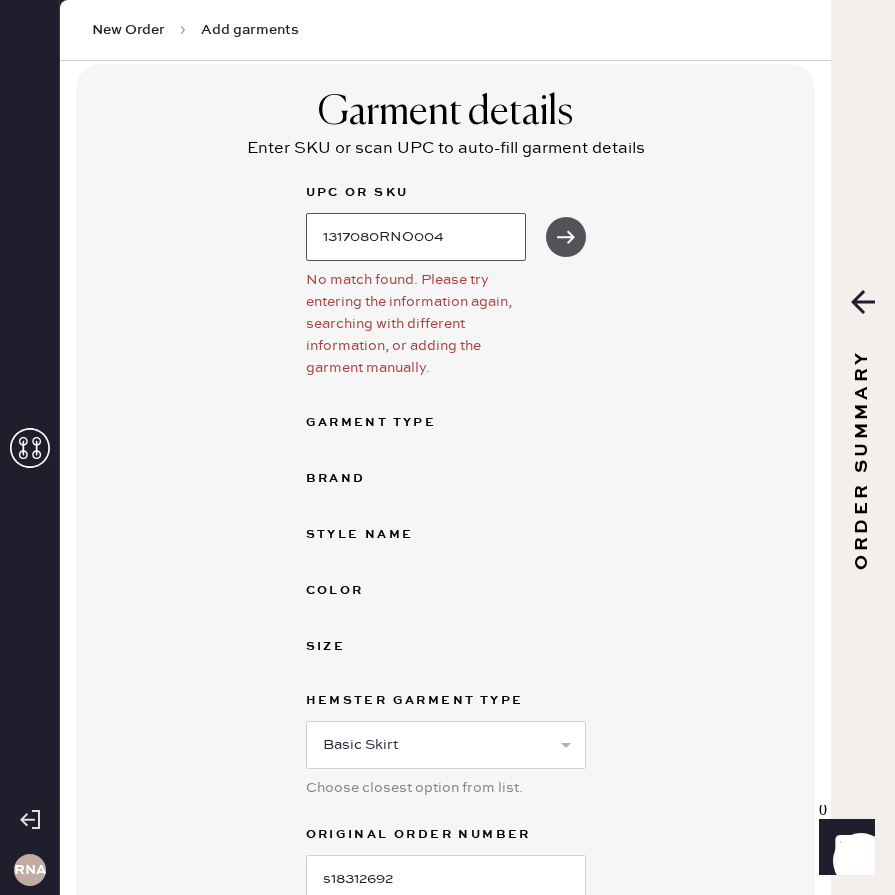 type on "1317080RNO004" 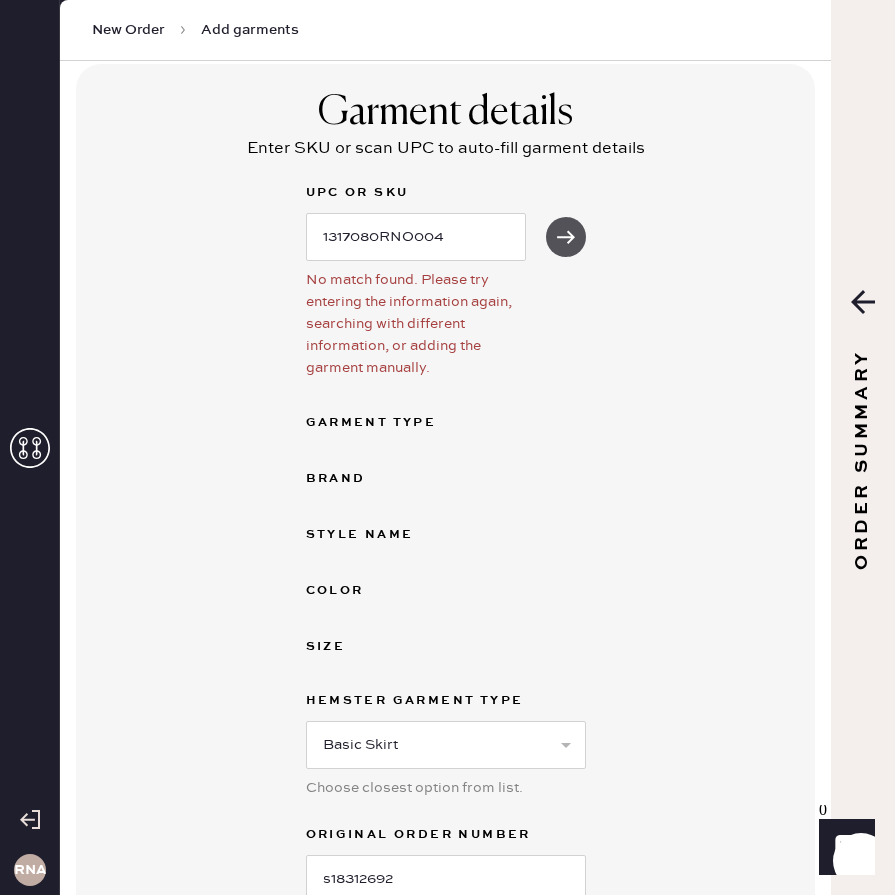 click 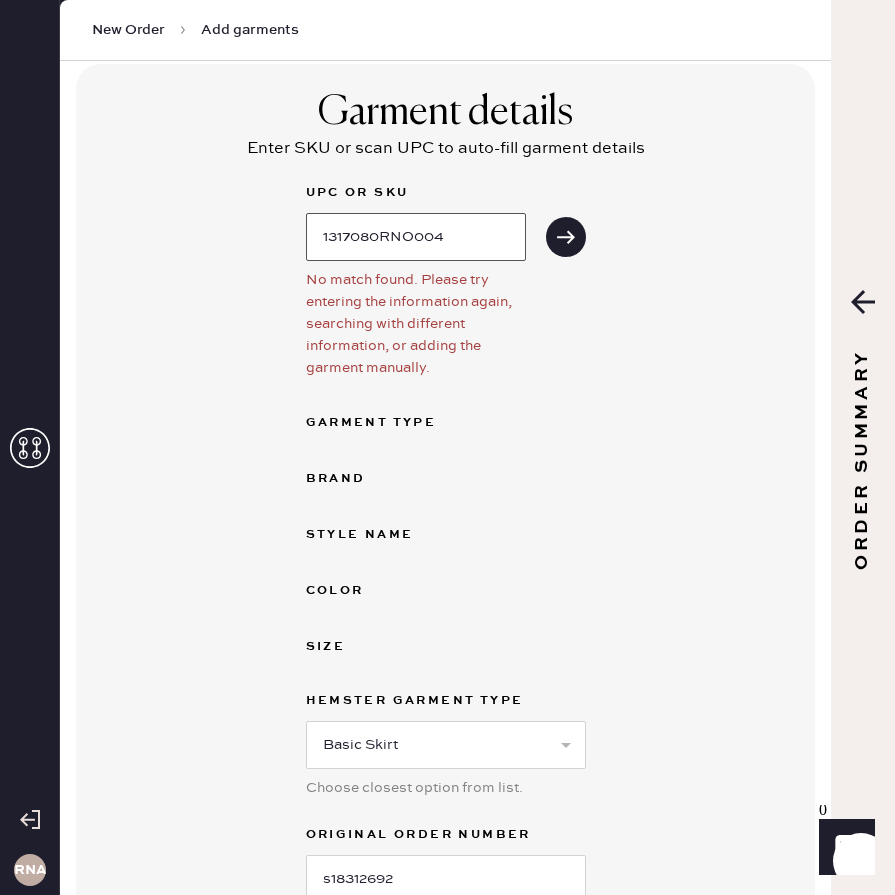 click on "1317080RNO004" at bounding box center (416, 237) 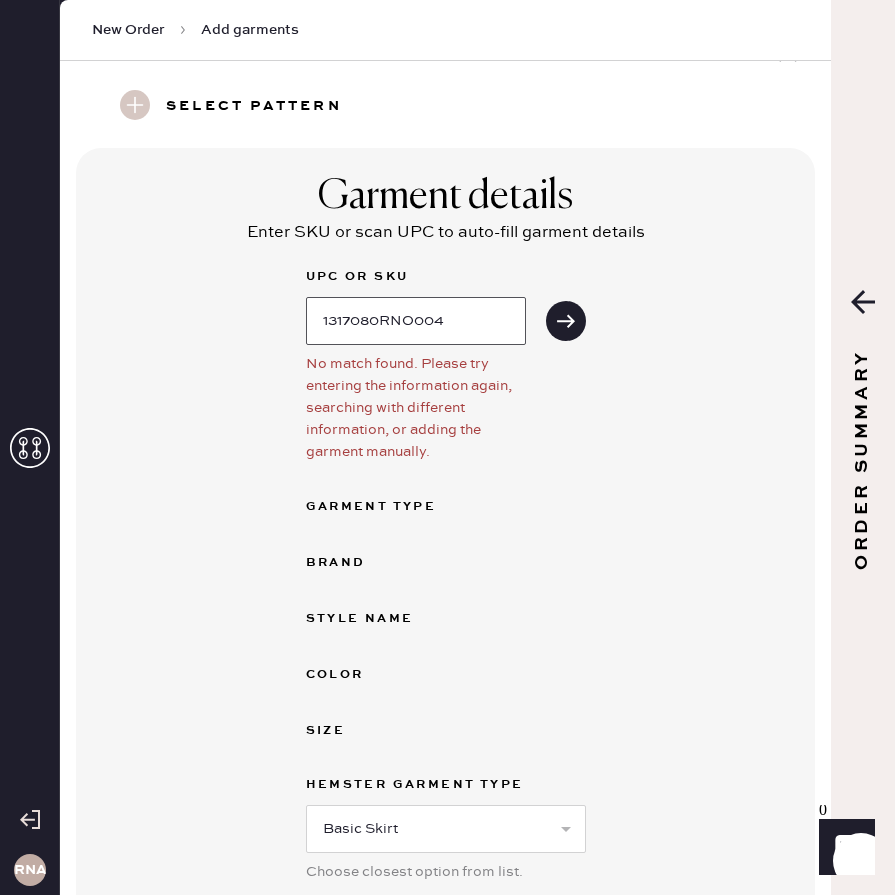 scroll, scrollTop: 0, scrollLeft: 0, axis: both 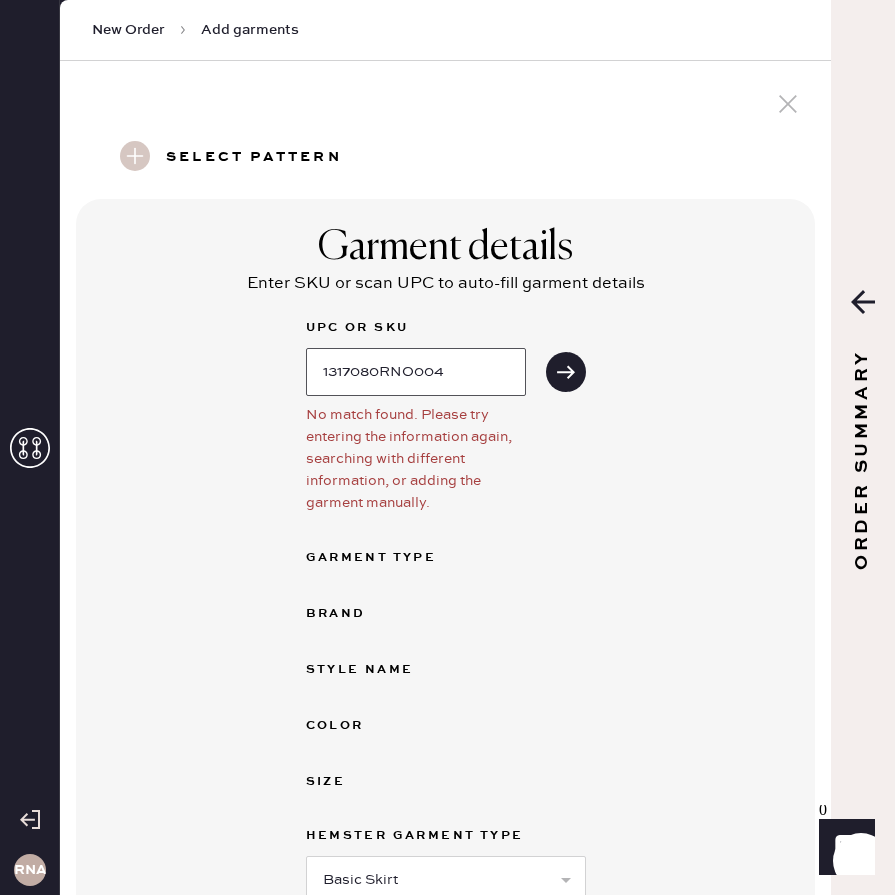 click on "1317080RNO004" at bounding box center (416, 372) 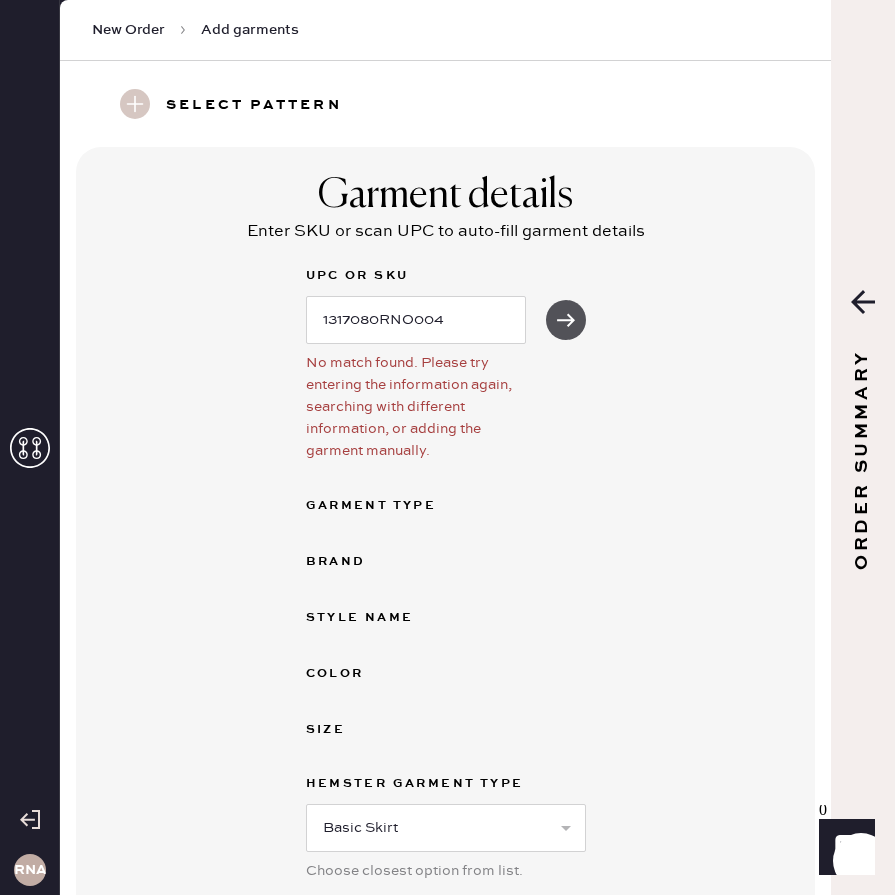 click 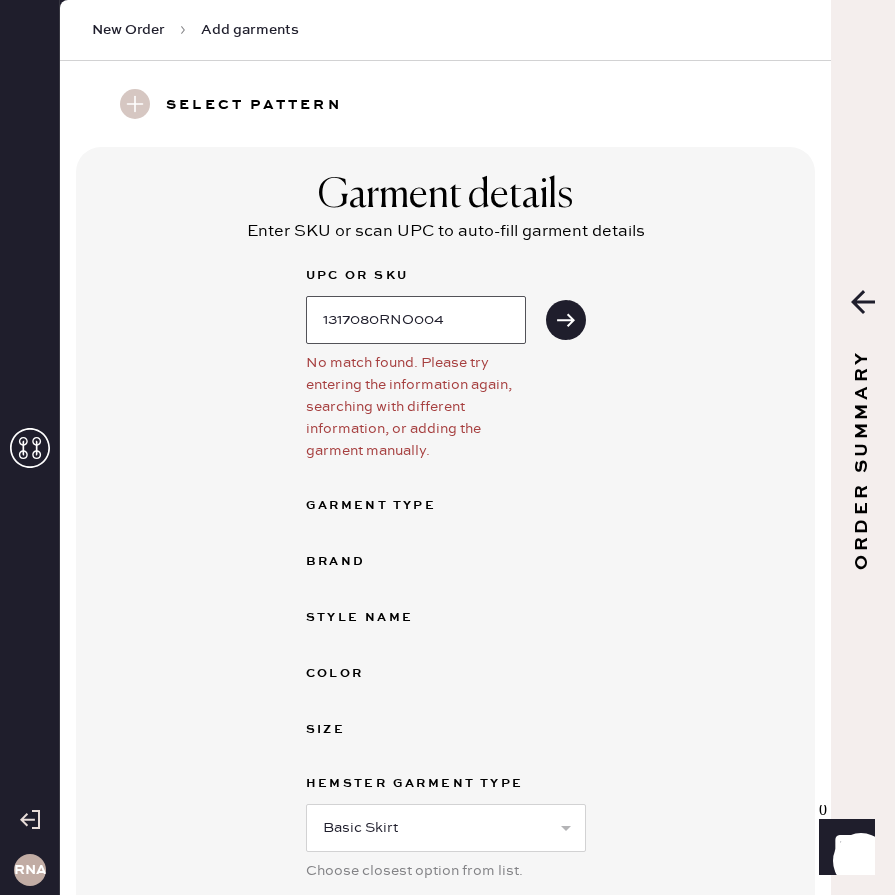 click on "1317080RNO004" at bounding box center (416, 320) 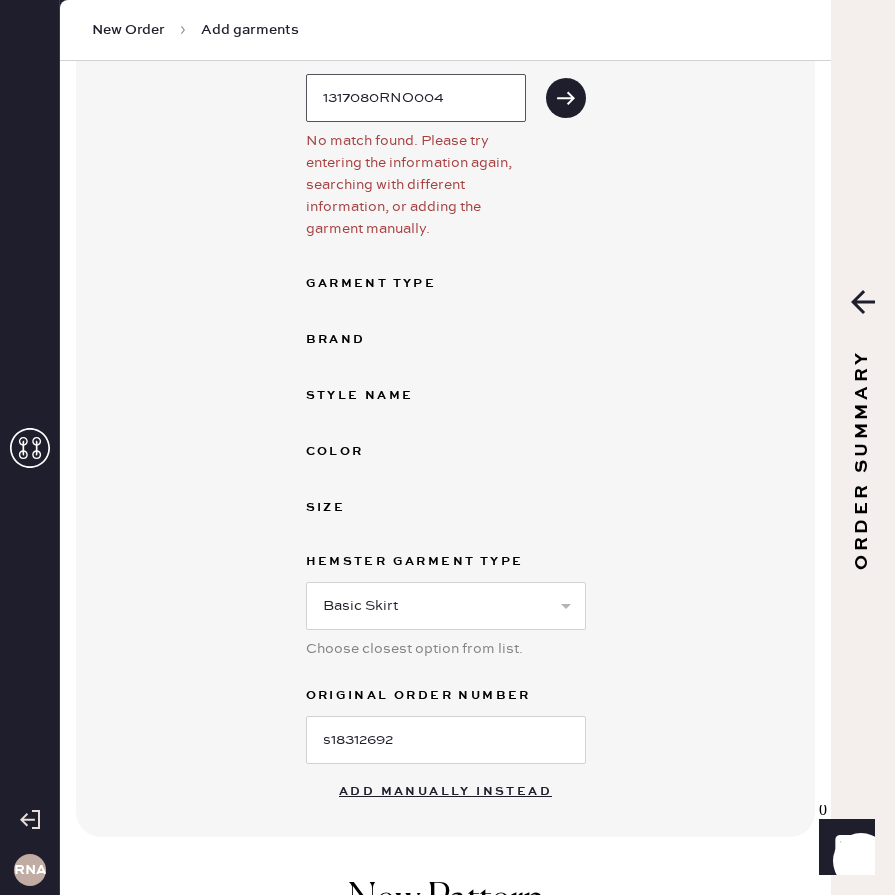 scroll, scrollTop: 291, scrollLeft: 0, axis: vertical 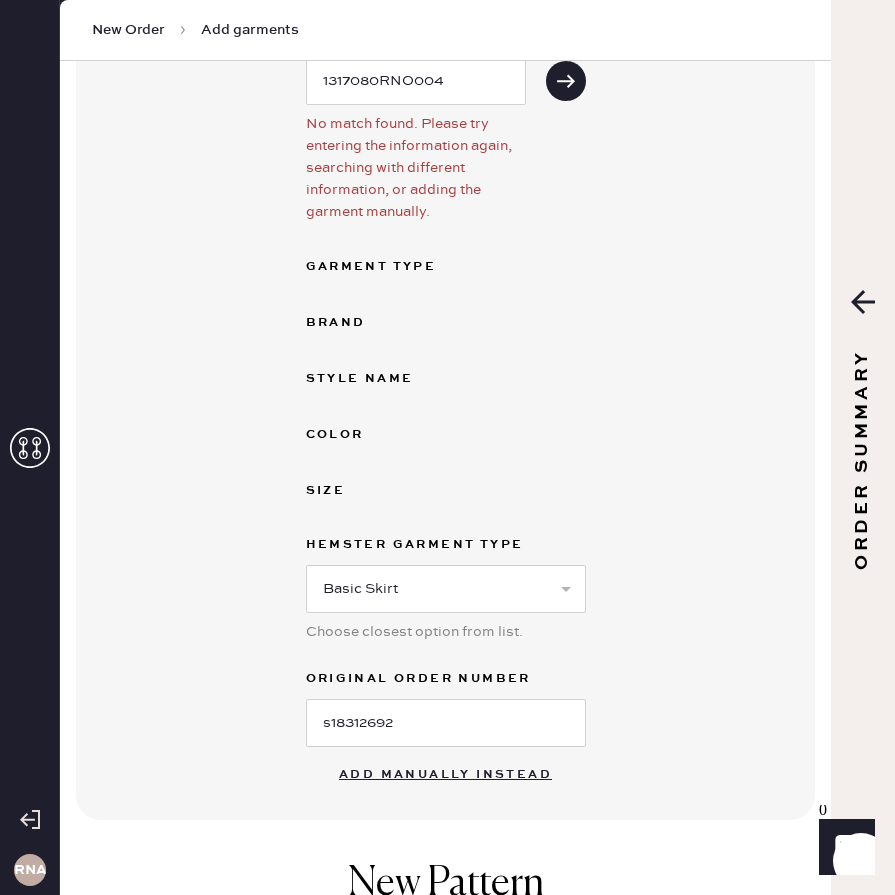 click on "Color" at bounding box center [386, 435] 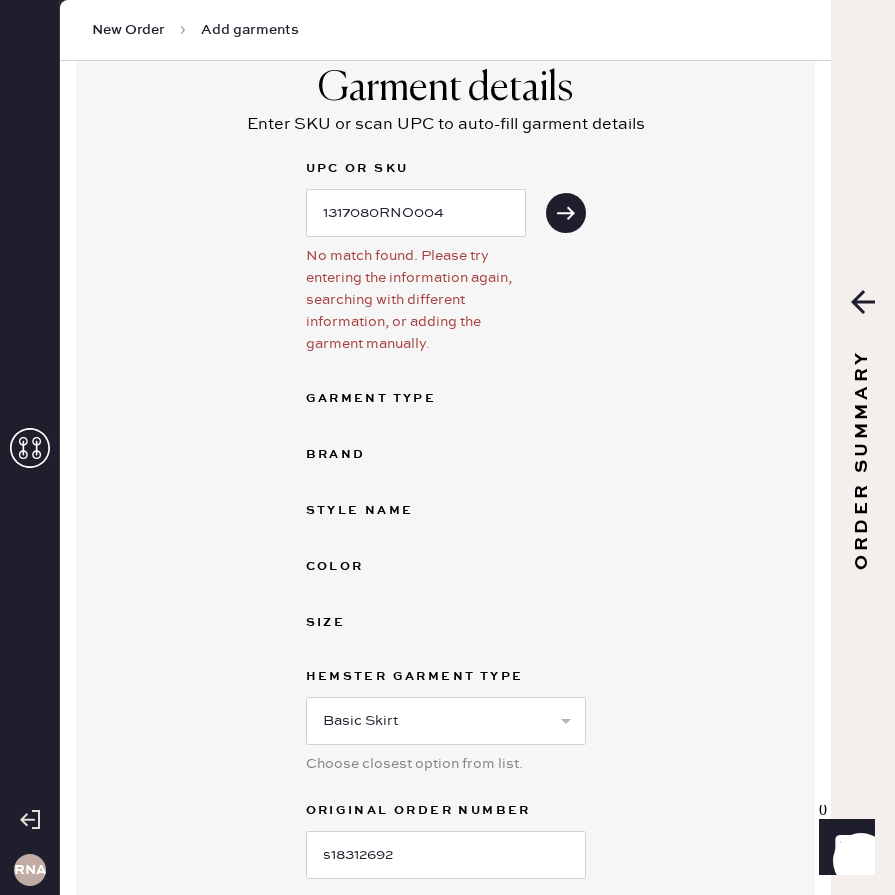 scroll, scrollTop: 151, scrollLeft: 0, axis: vertical 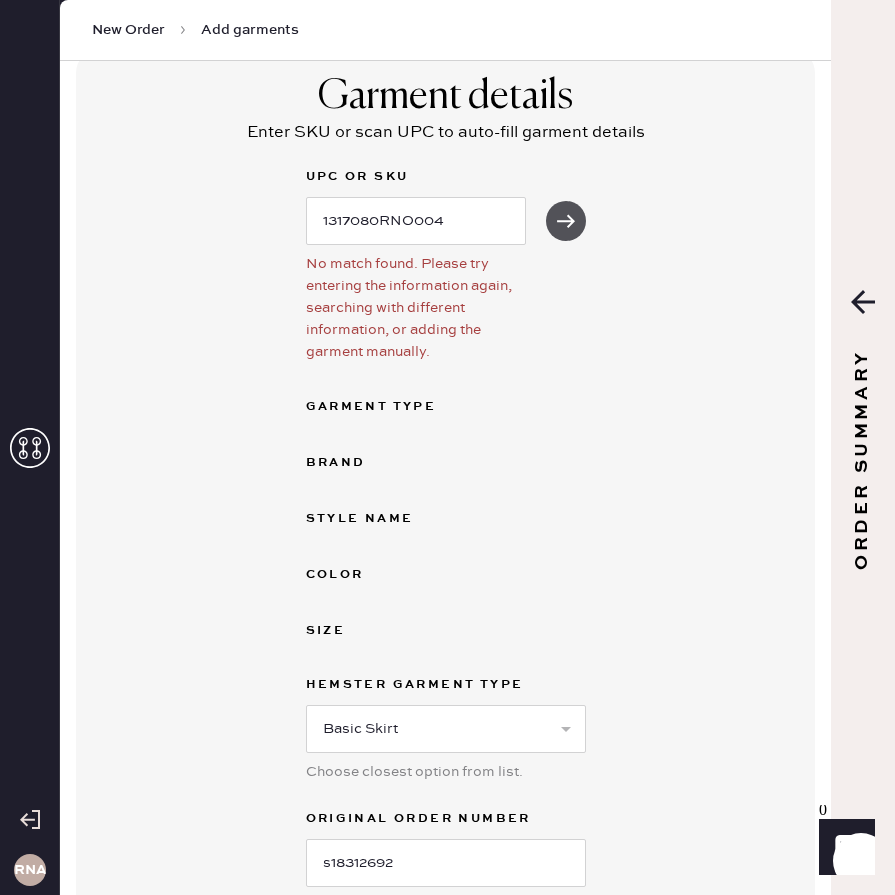 click 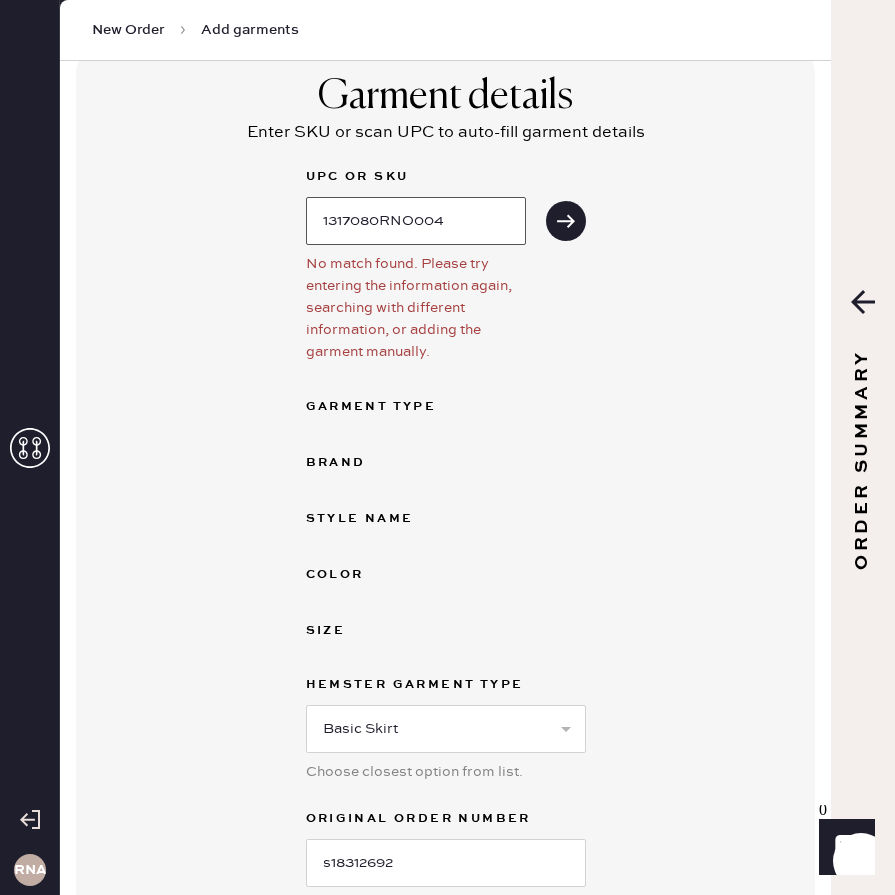 click on "1317080RNO004" at bounding box center [416, 221] 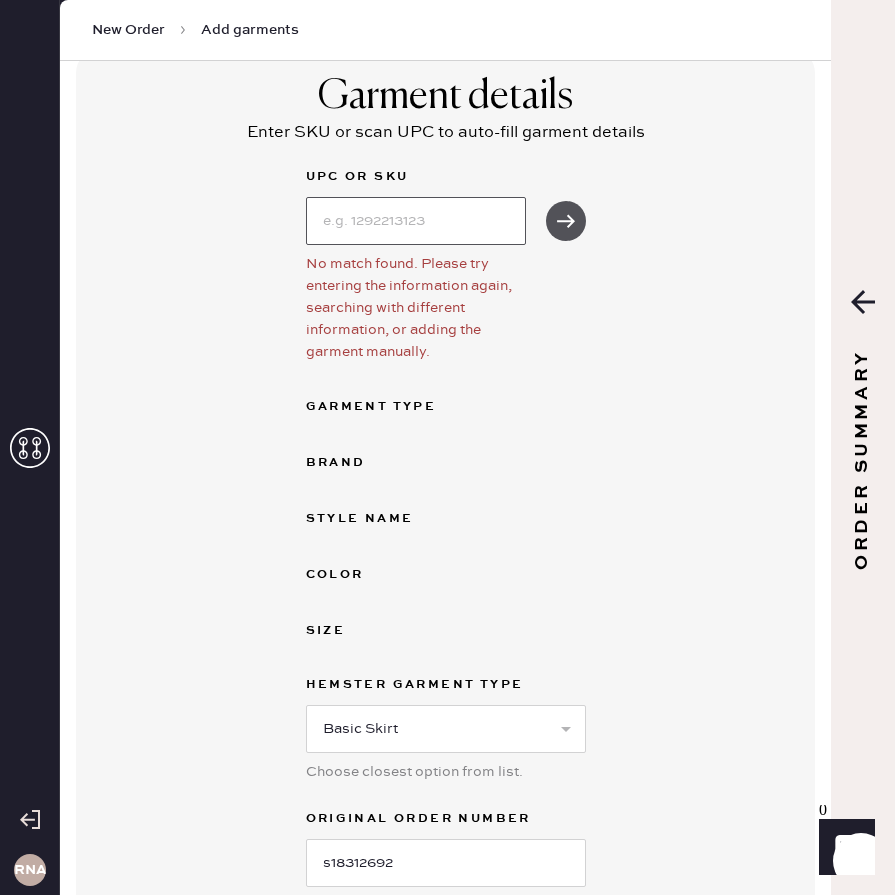 type 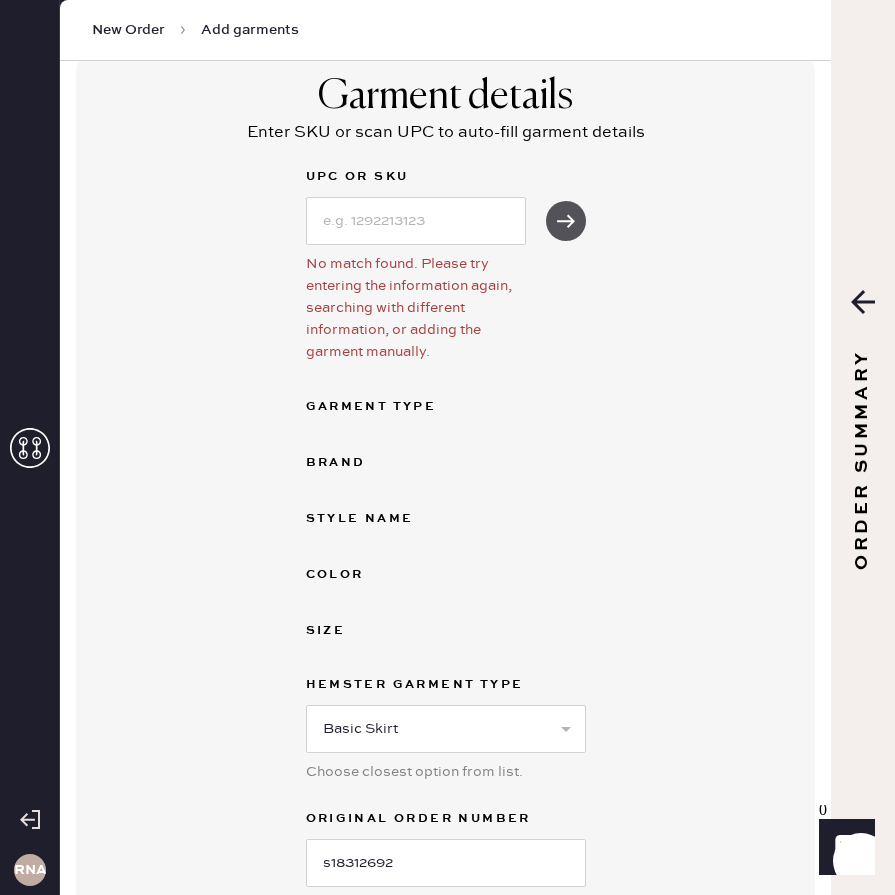 click 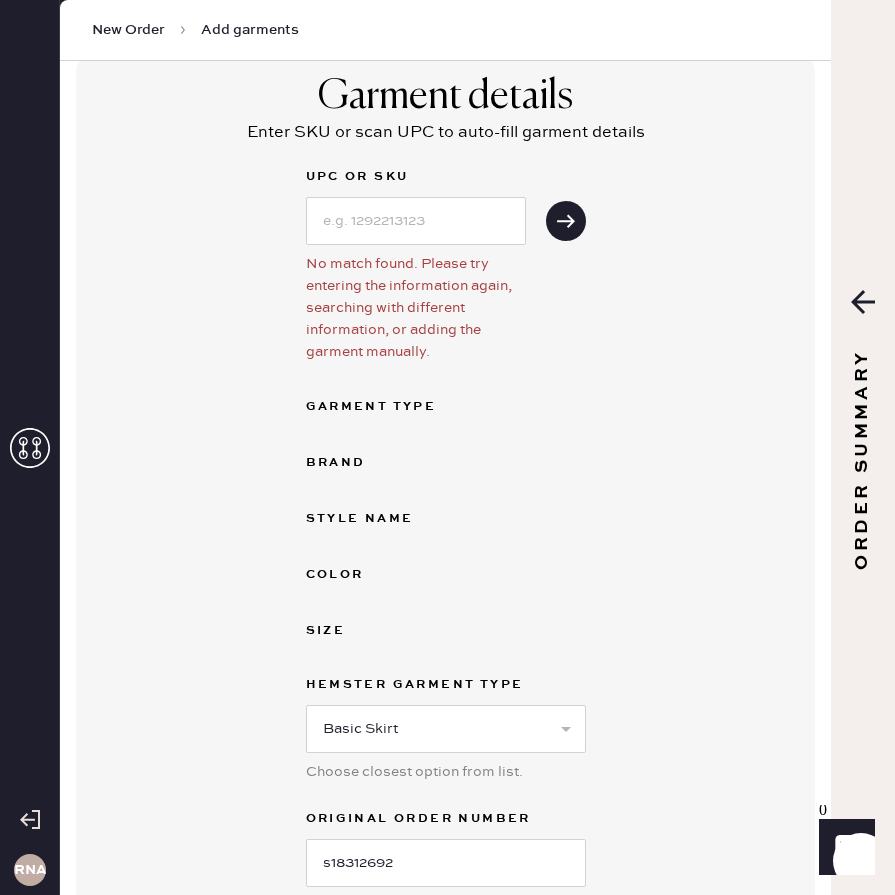 click on "Garment Type" at bounding box center [386, 407] 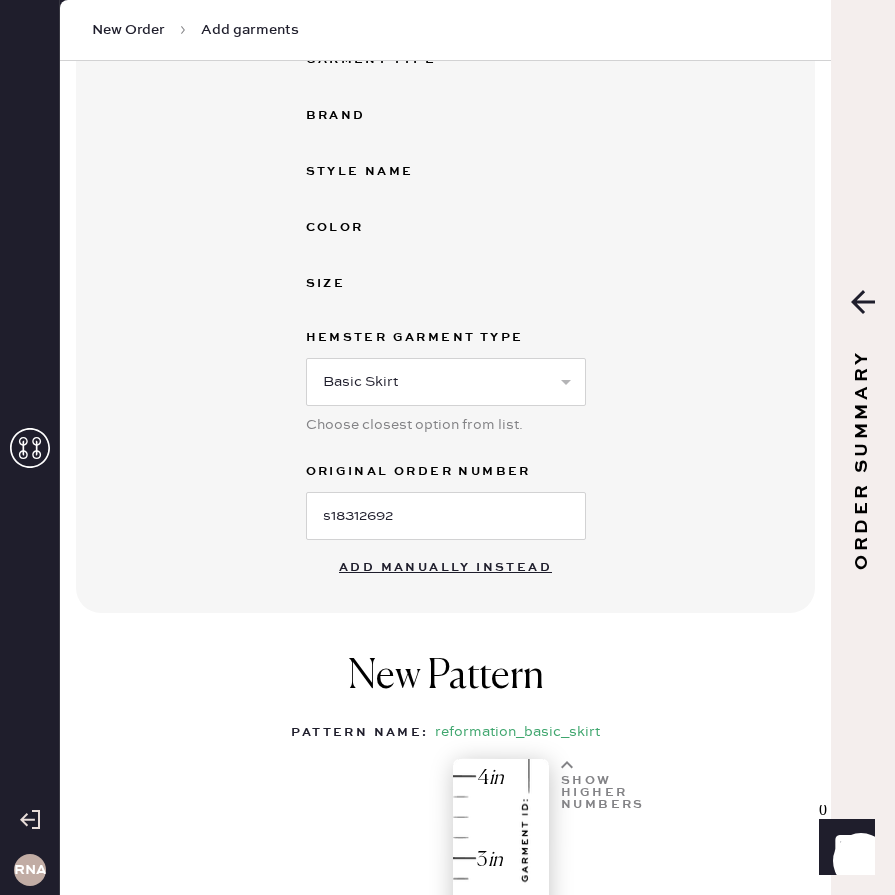 click on "Add manually instead" at bounding box center (445, 568) 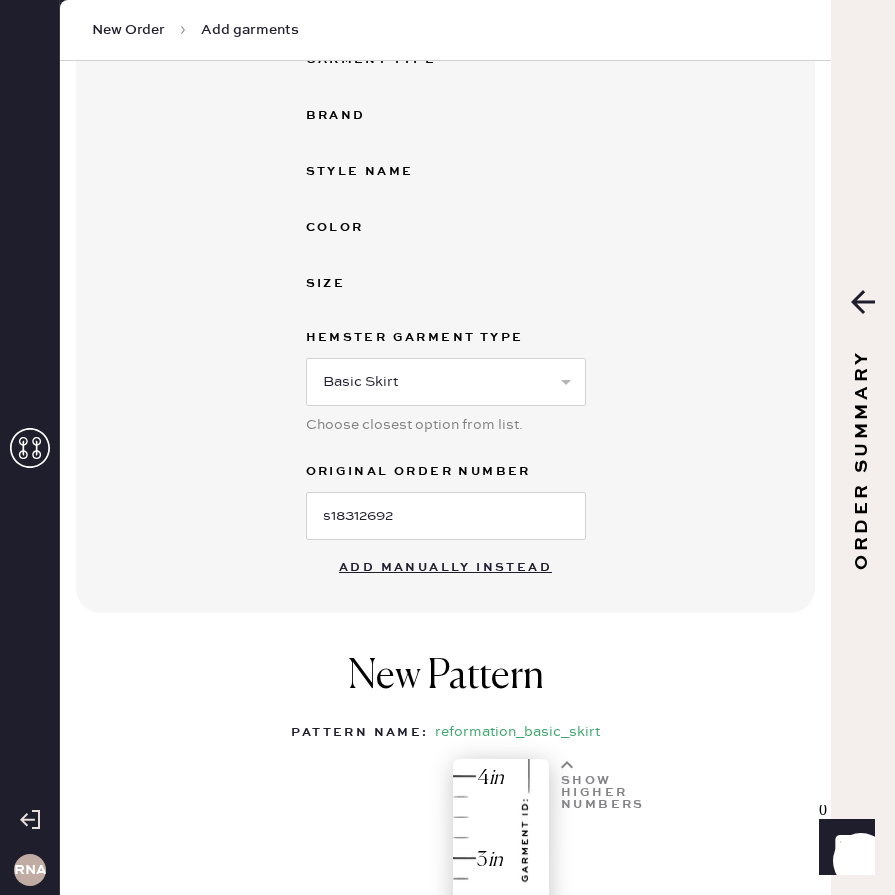 type 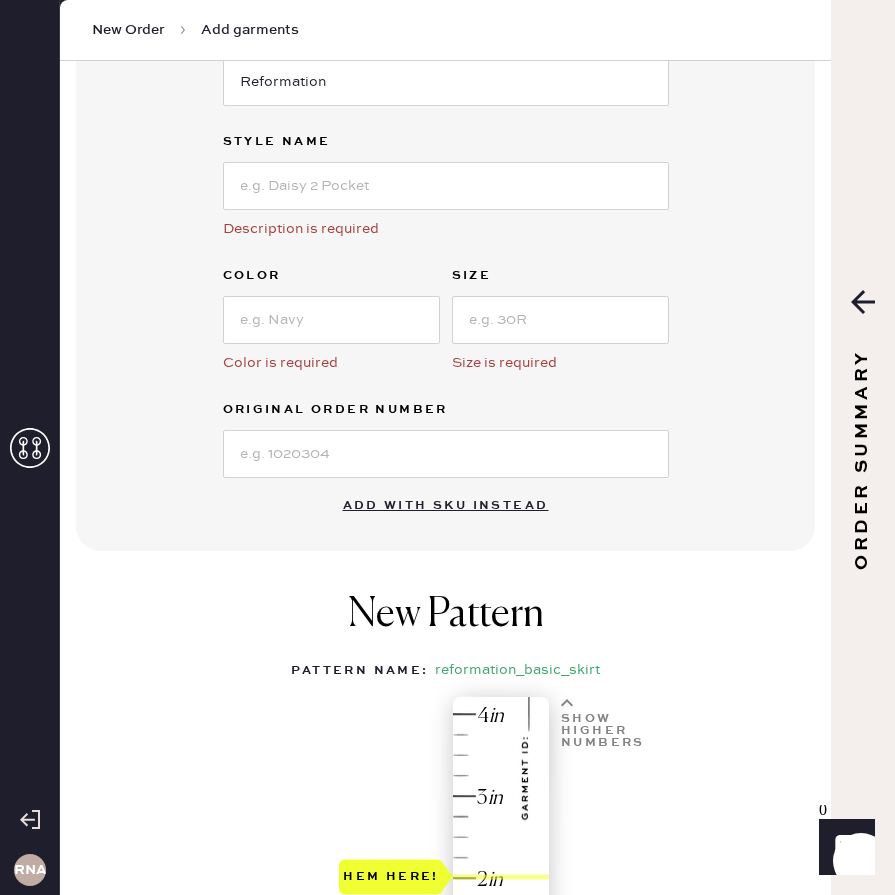 scroll, scrollTop: 60, scrollLeft: 0, axis: vertical 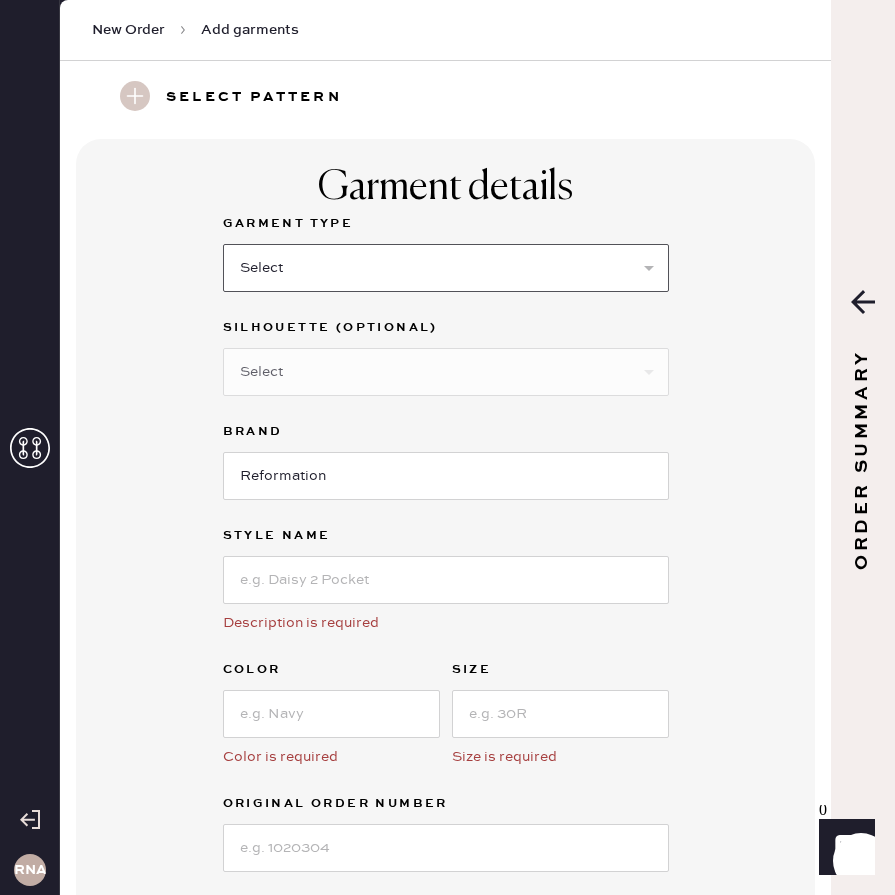 click on "Select Basic Skirt Jeans Leggings Pants Shorts Basic Sleeved Dress Basic Sleeveless Dress Basic Strap Dress Strap Jumpsuit Button Down Top Sleeved Top Sleeveless Top" at bounding box center [446, 268] 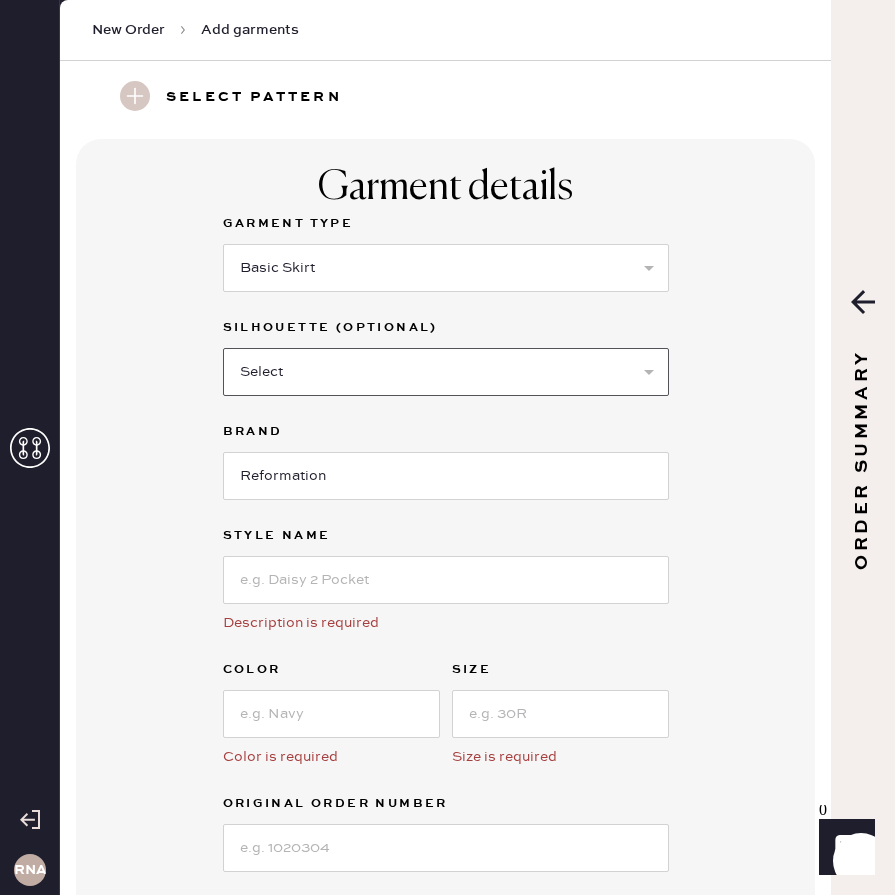 click on "Select Maxi Skirt Midi Skirt Mini Skirt Other" at bounding box center (446, 372) 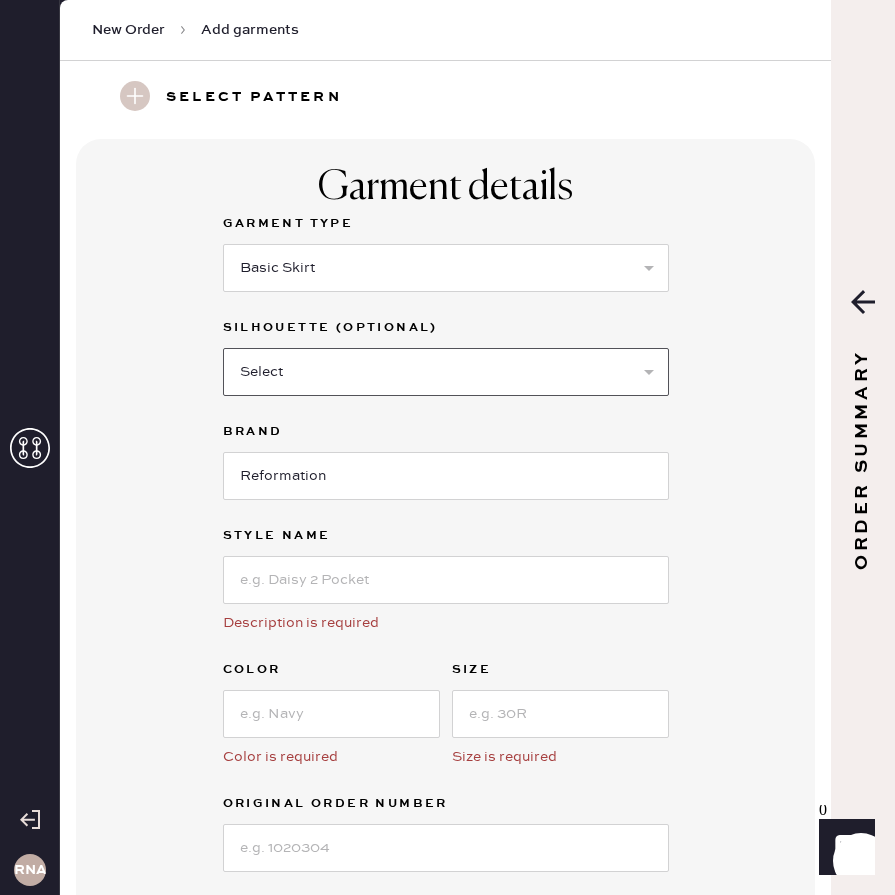 select on "21" 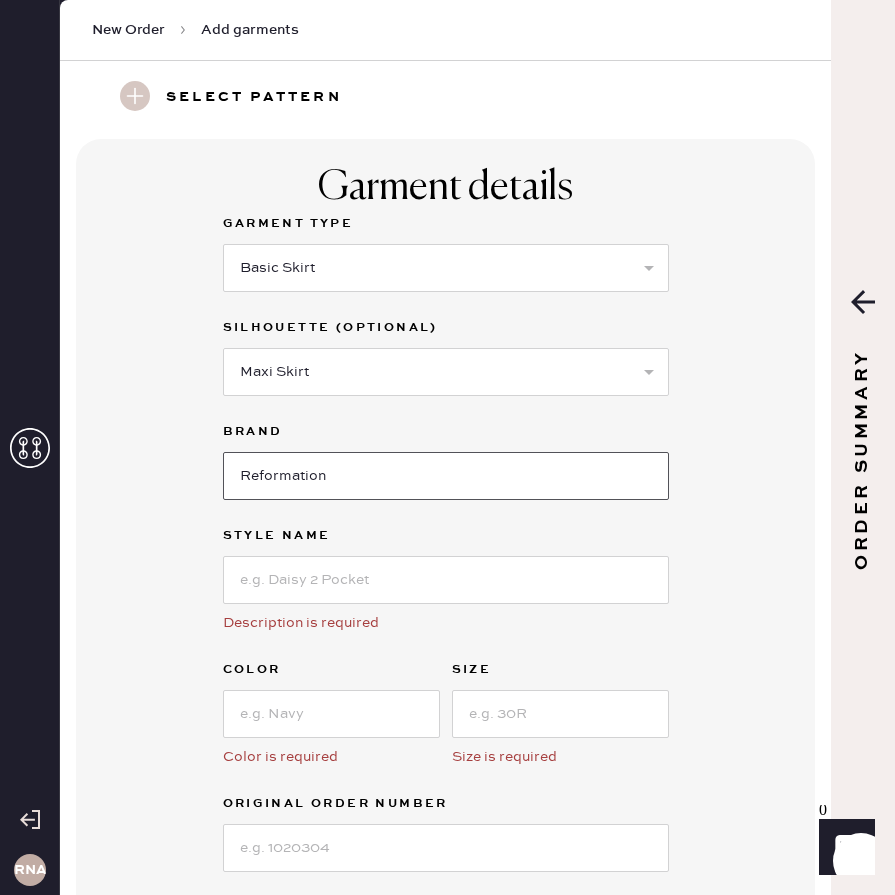 click on "Reformation" at bounding box center [446, 476] 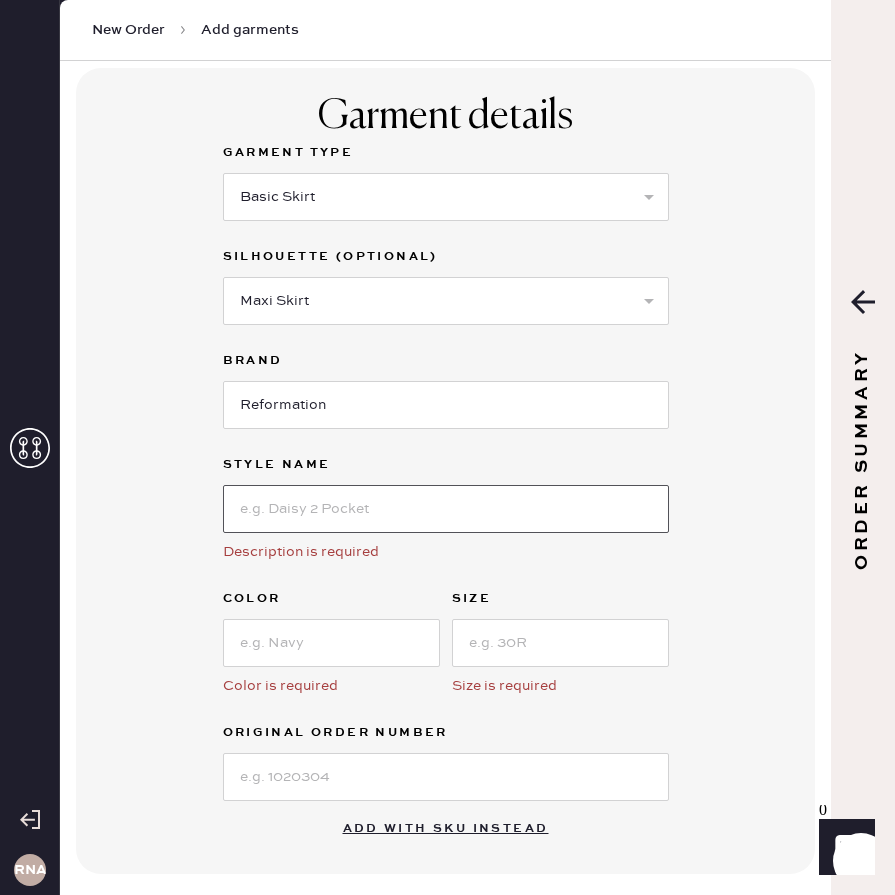 click at bounding box center [446, 509] 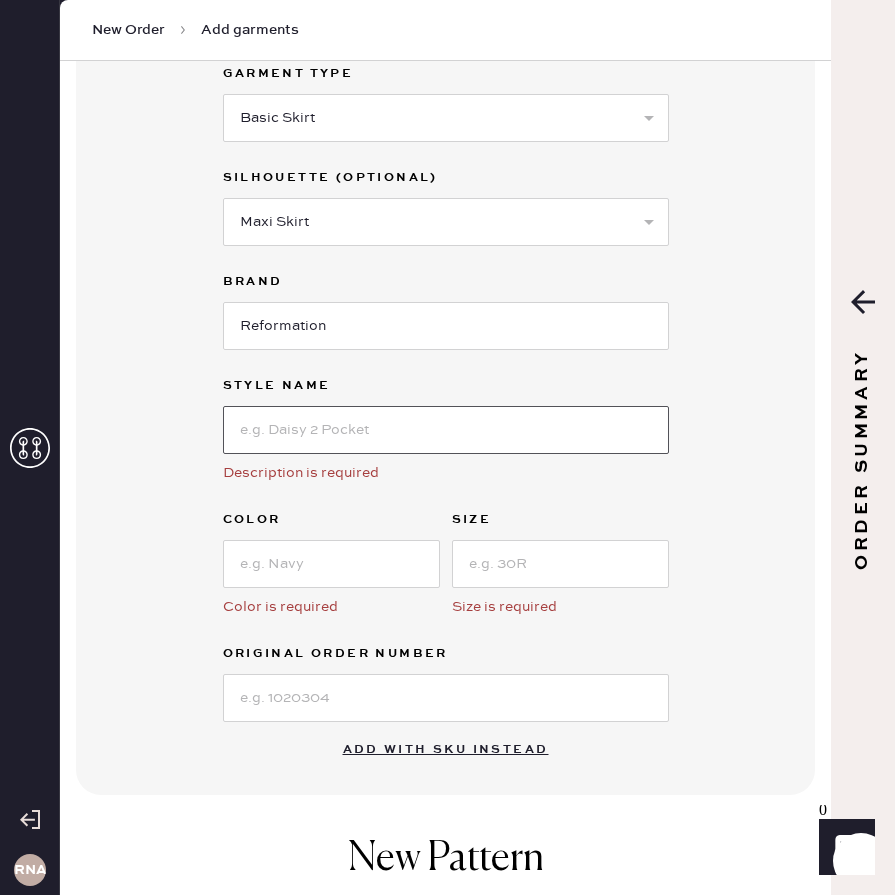 scroll, scrollTop: 217, scrollLeft: 0, axis: vertical 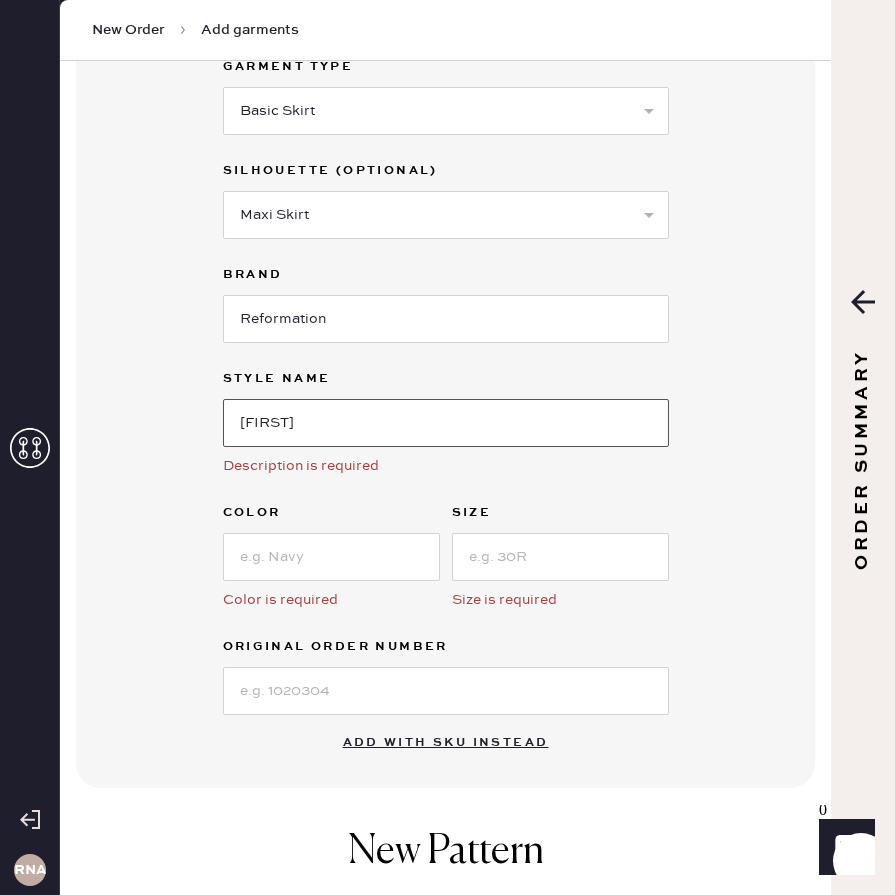 type on "[FIRST]" 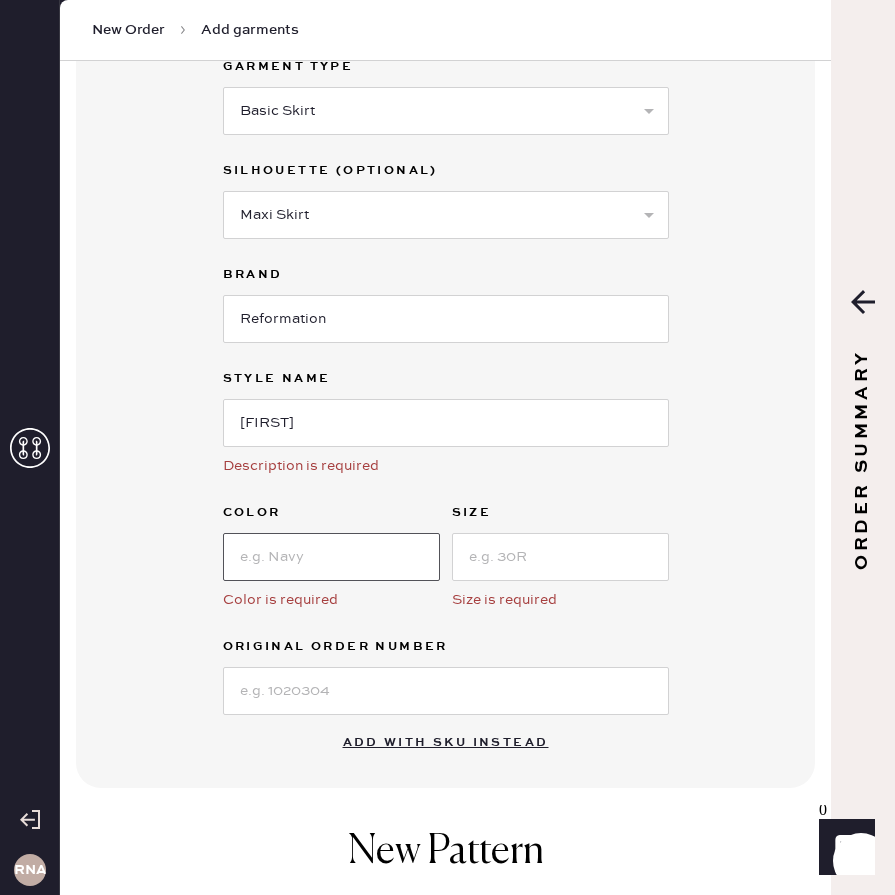 click at bounding box center [331, 557] 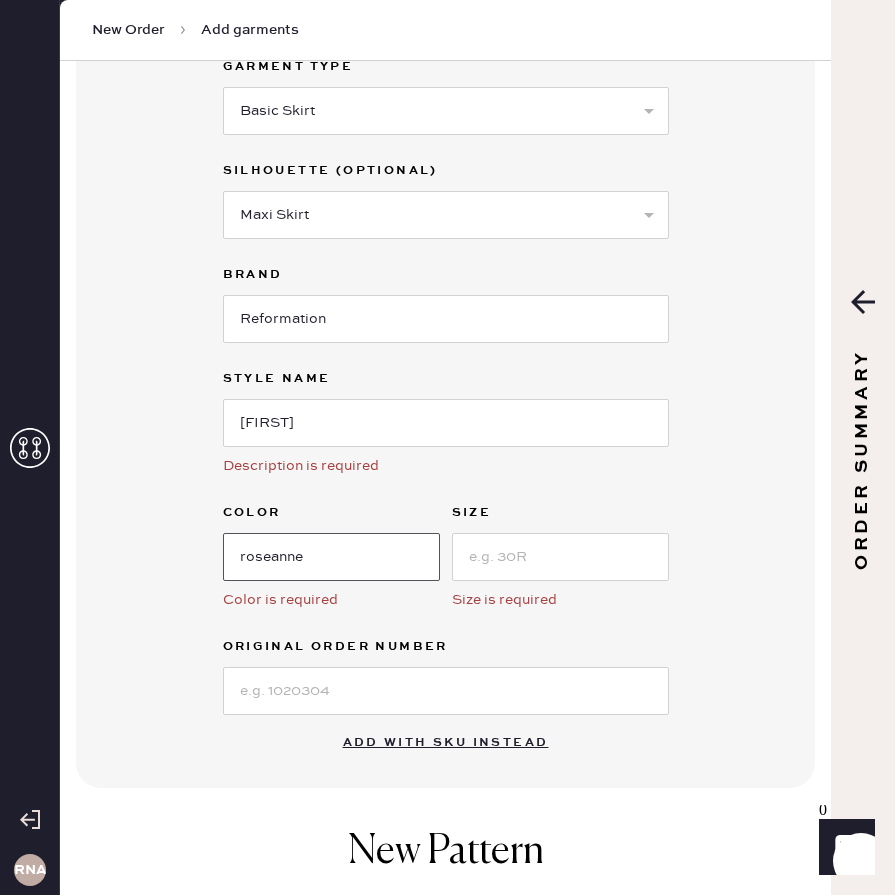type on "roseanne" 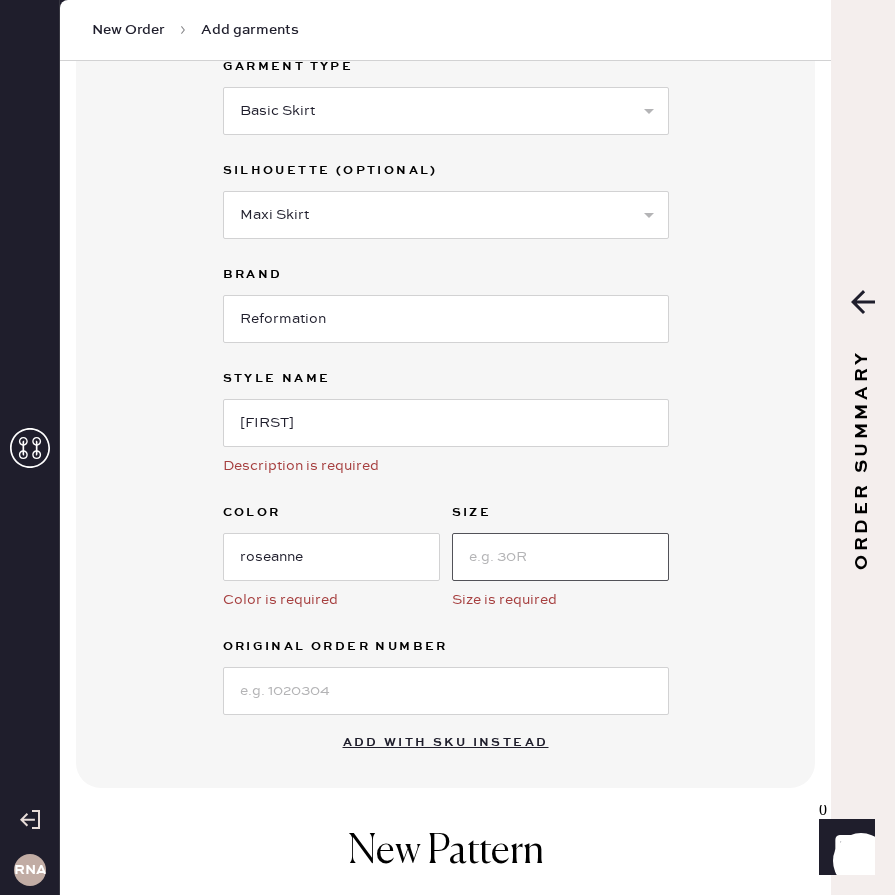 click at bounding box center [560, 557] 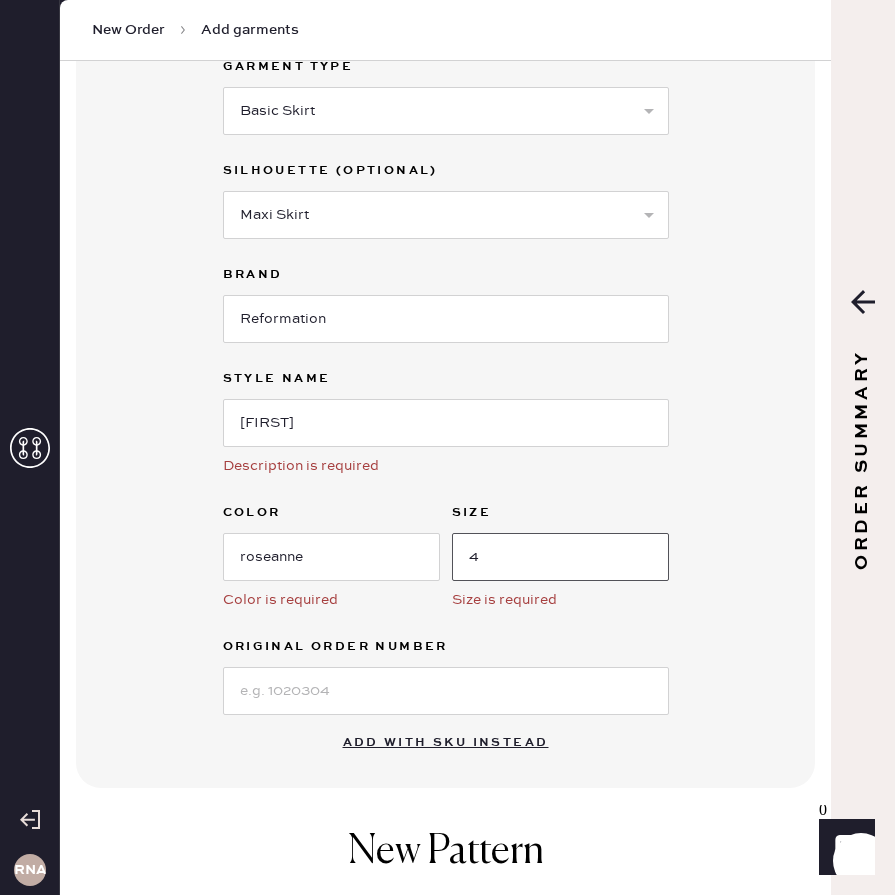 scroll, scrollTop: 369, scrollLeft: 0, axis: vertical 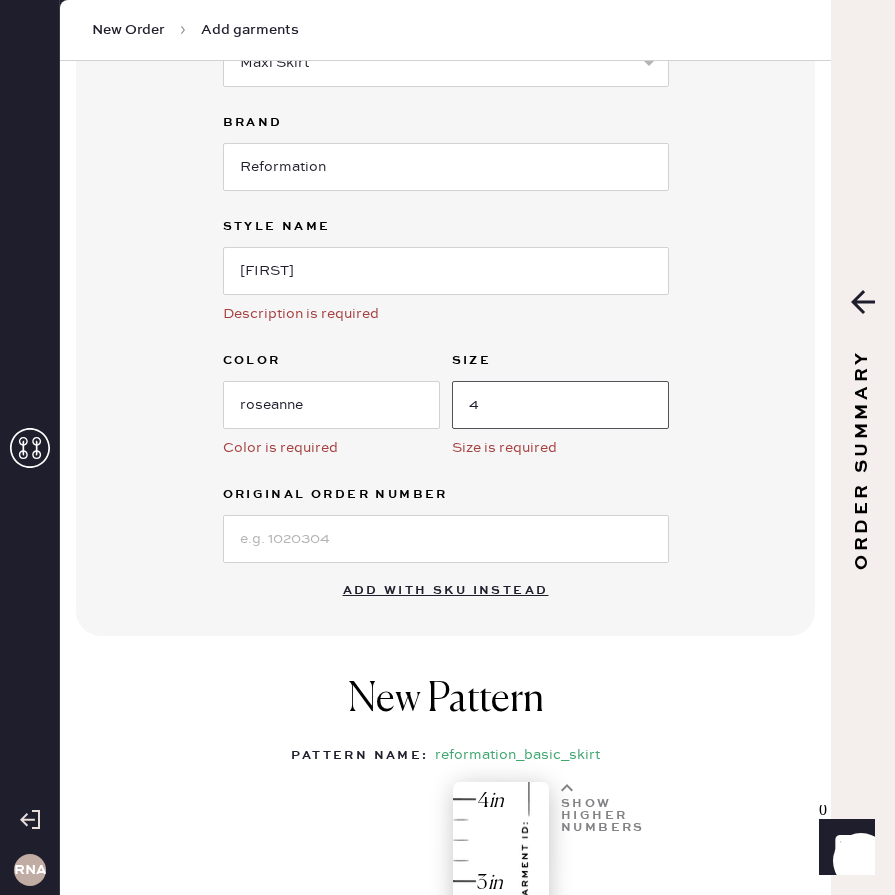 type on "4" 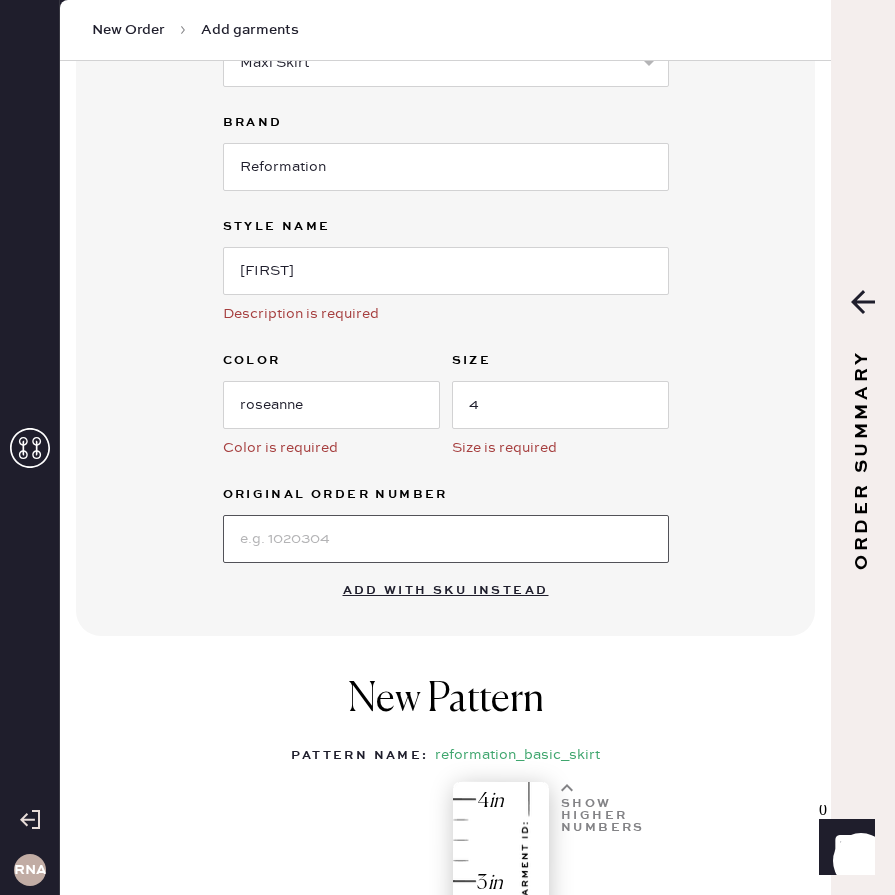 click at bounding box center [446, 539] 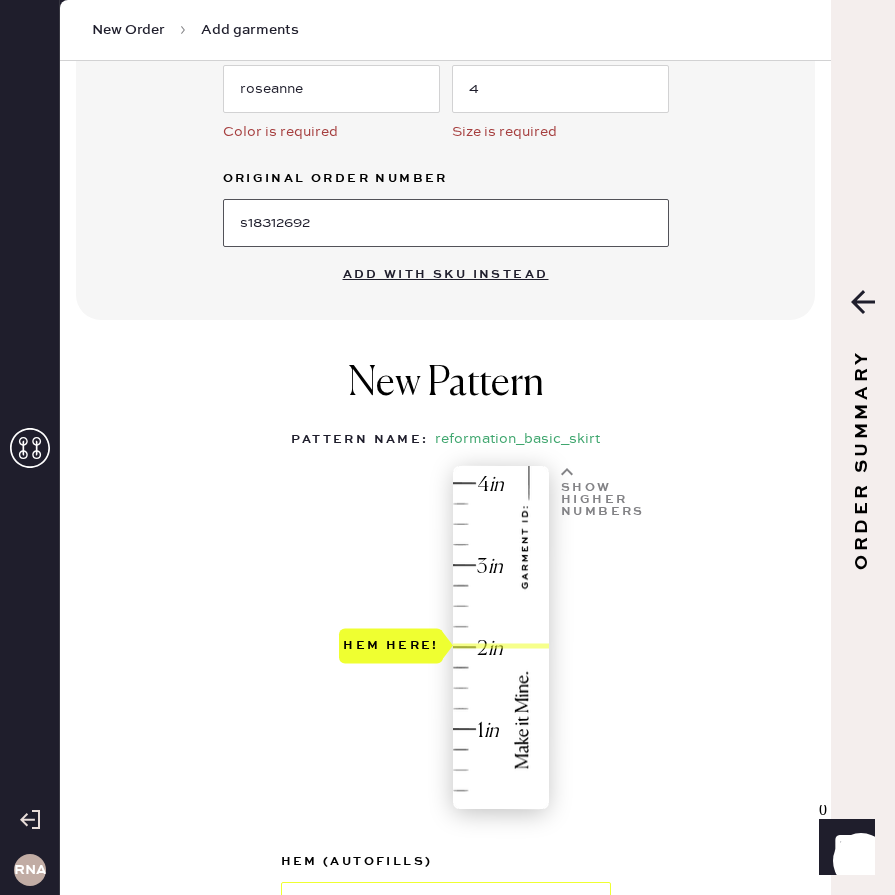 scroll, scrollTop: 977, scrollLeft: 0, axis: vertical 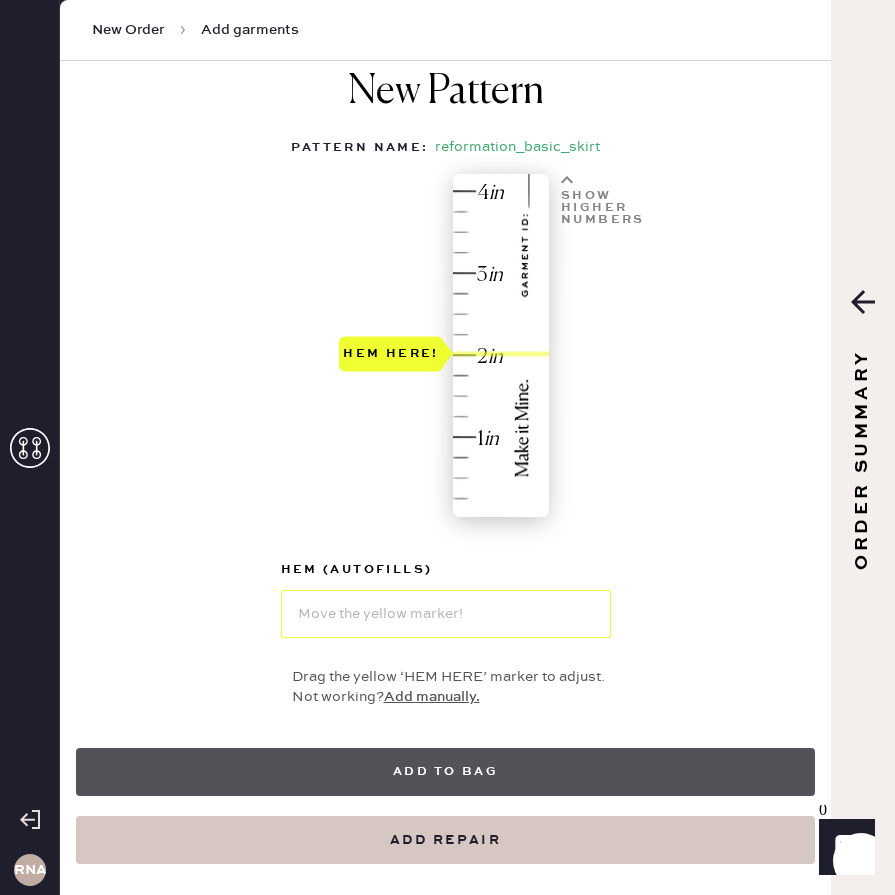 type on "s18312692" 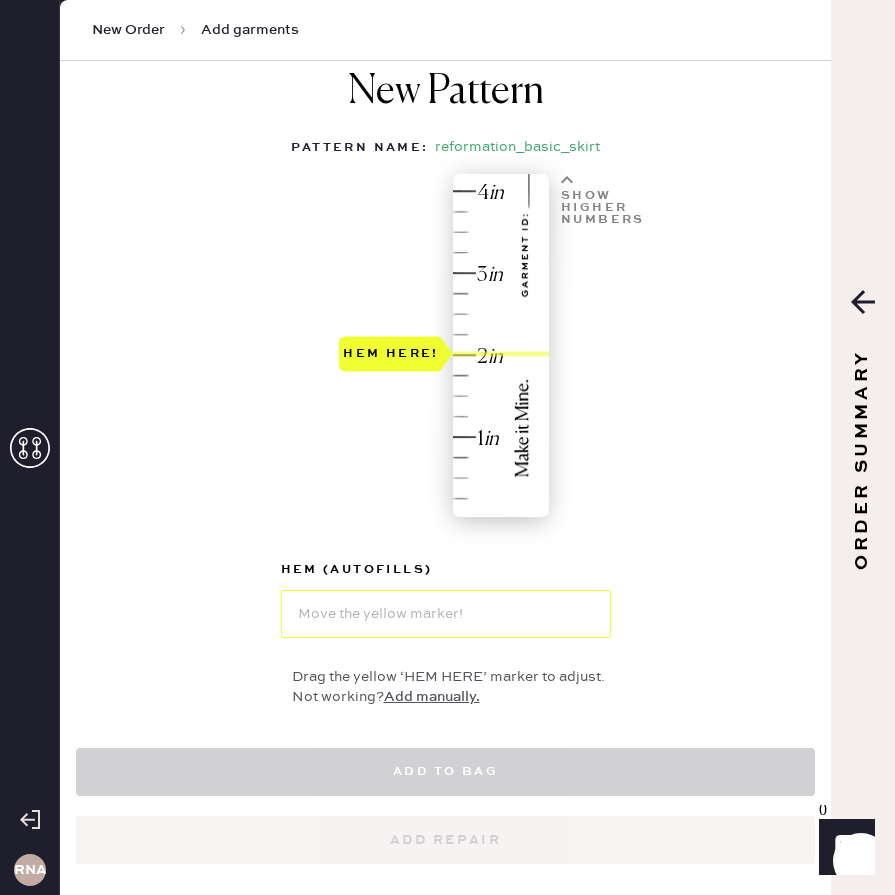 select on "13" 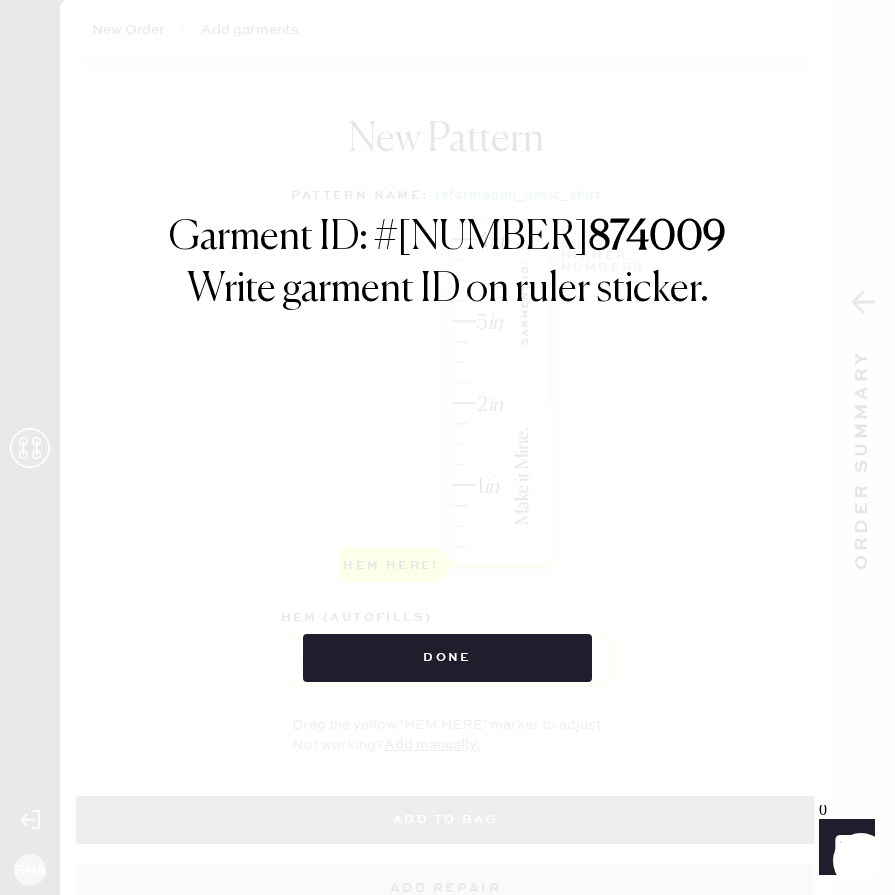 scroll, scrollTop: 965, scrollLeft: 0, axis: vertical 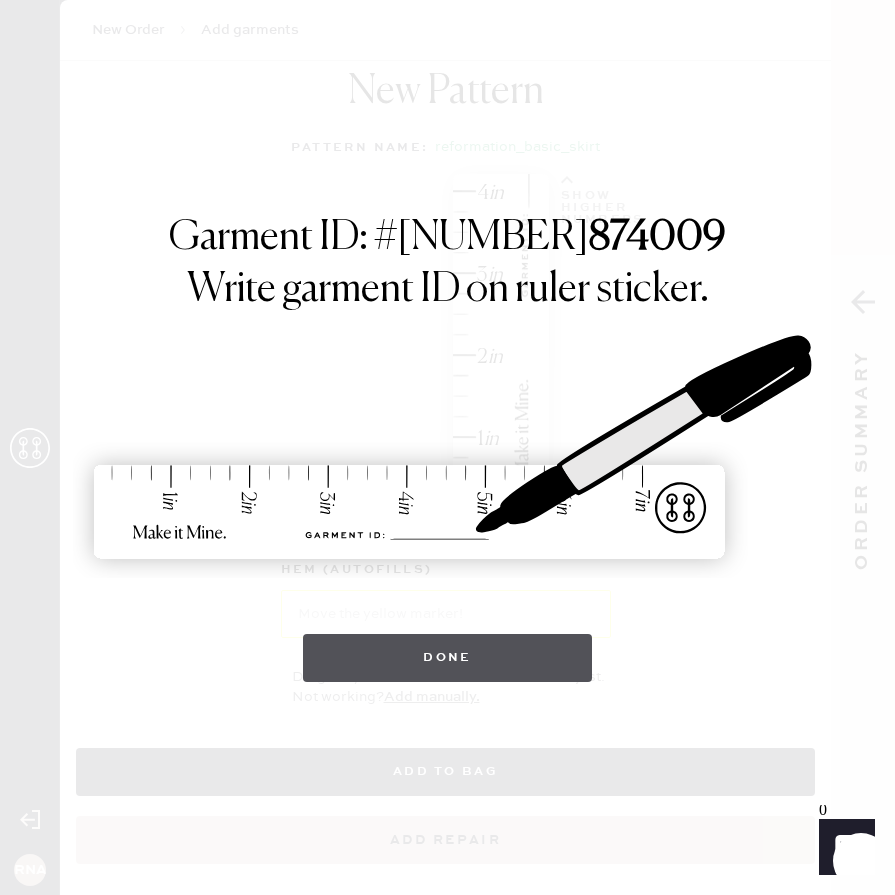 click on "Done" at bounding box center (447, 658) 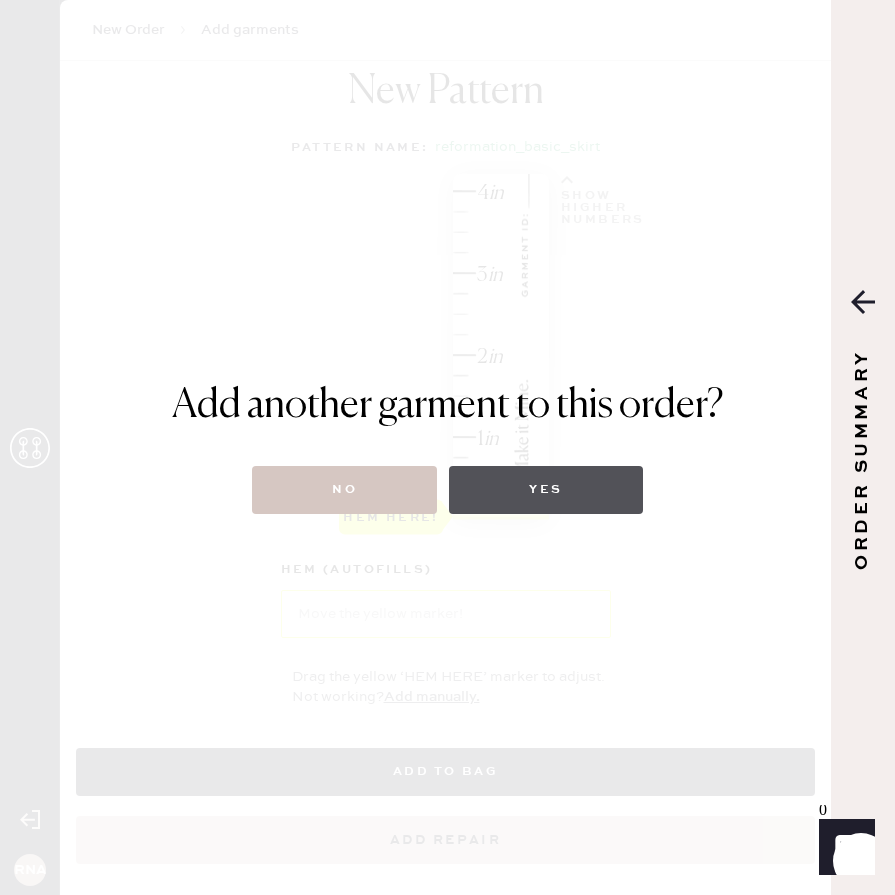 click on "Yes" at bounding box center (545, 490) 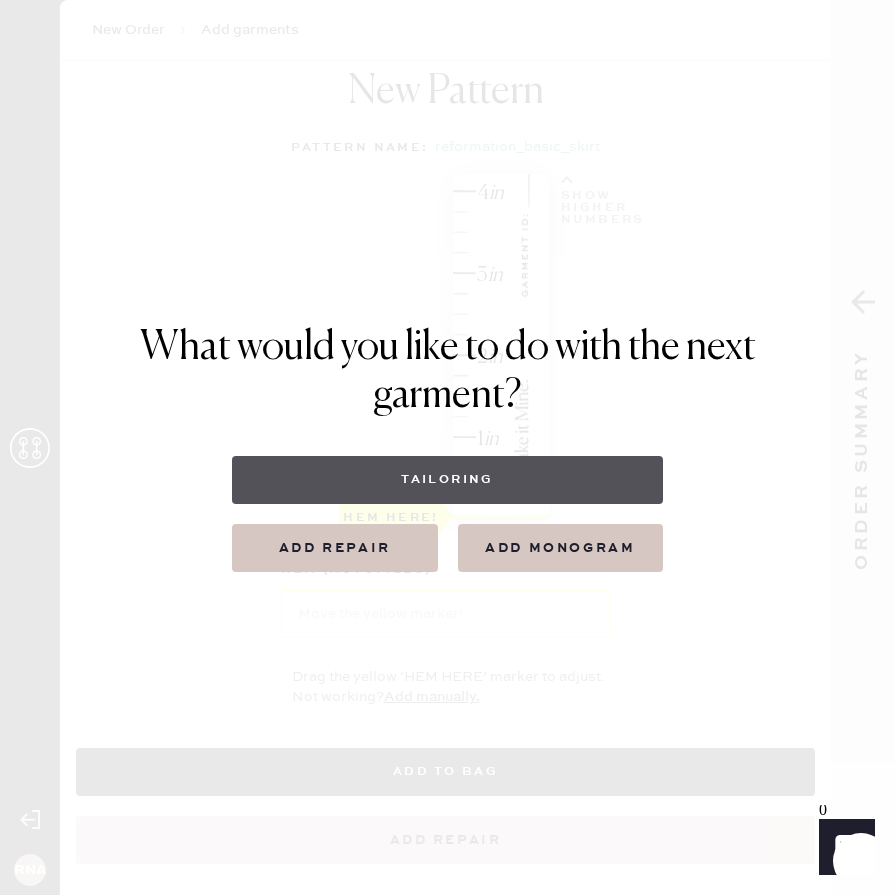 click on "Tailoring" at bounding box center [447, 480] 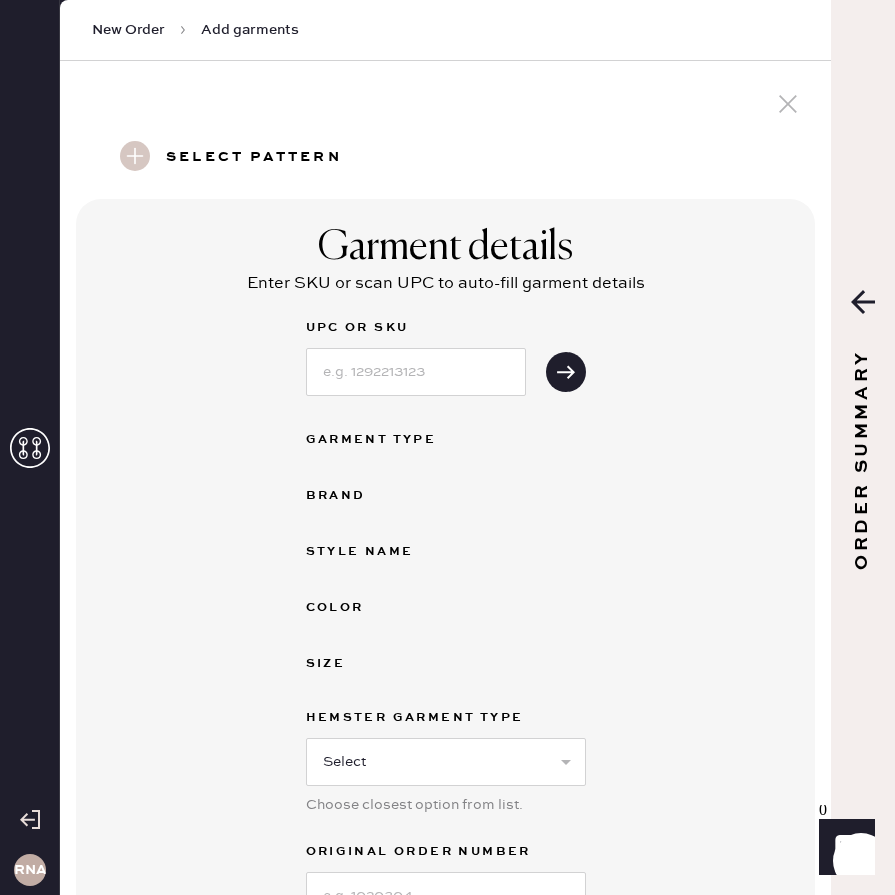 scroll, scrollTop: 63, scrollLeft: 0, axis: vertical 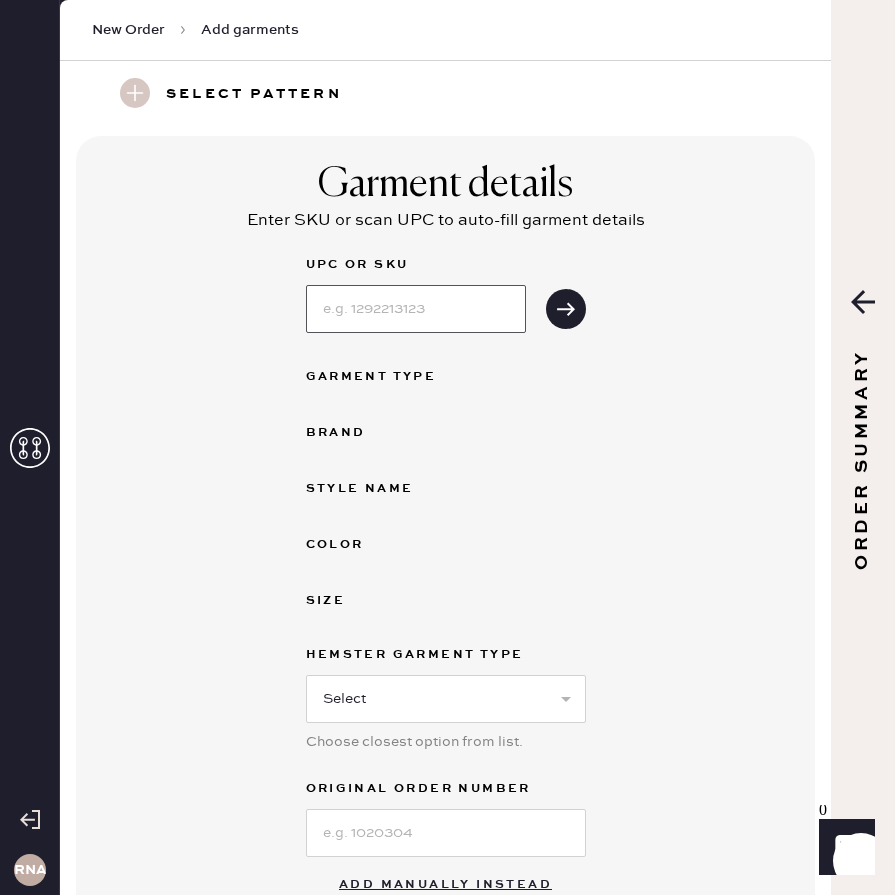 click at bounding box center (416, 309) 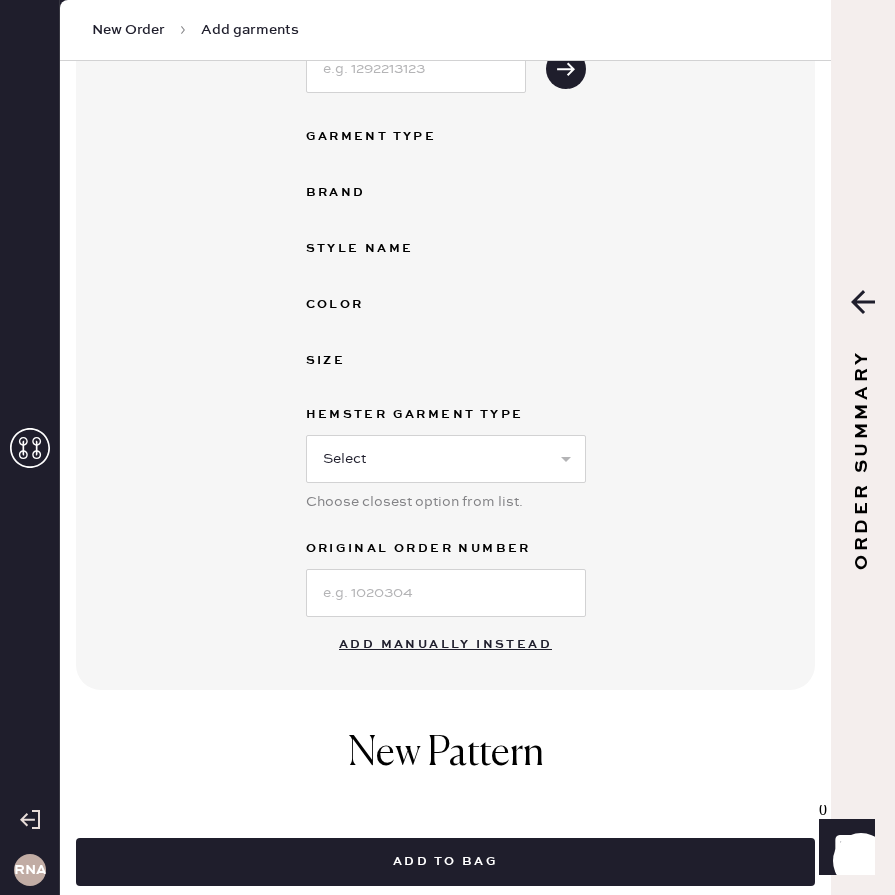 click on "Add manually instead" at bounding box center [445, 645] 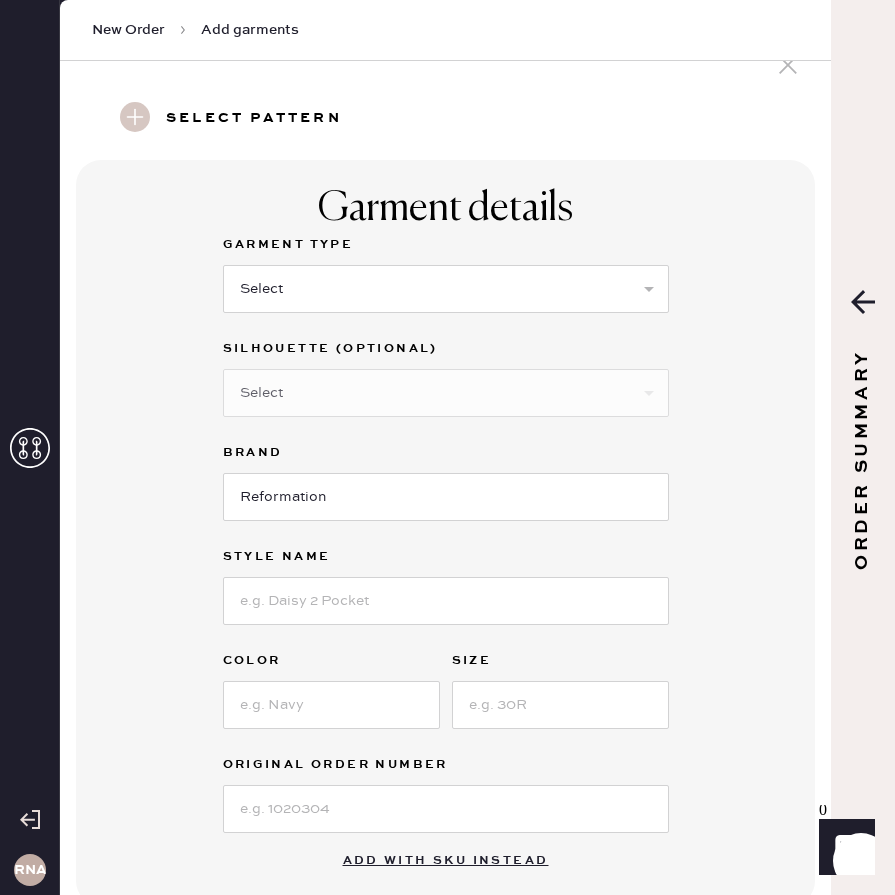 scroll, scrollTop: 40, scrollLeft: 0, axis: vertical 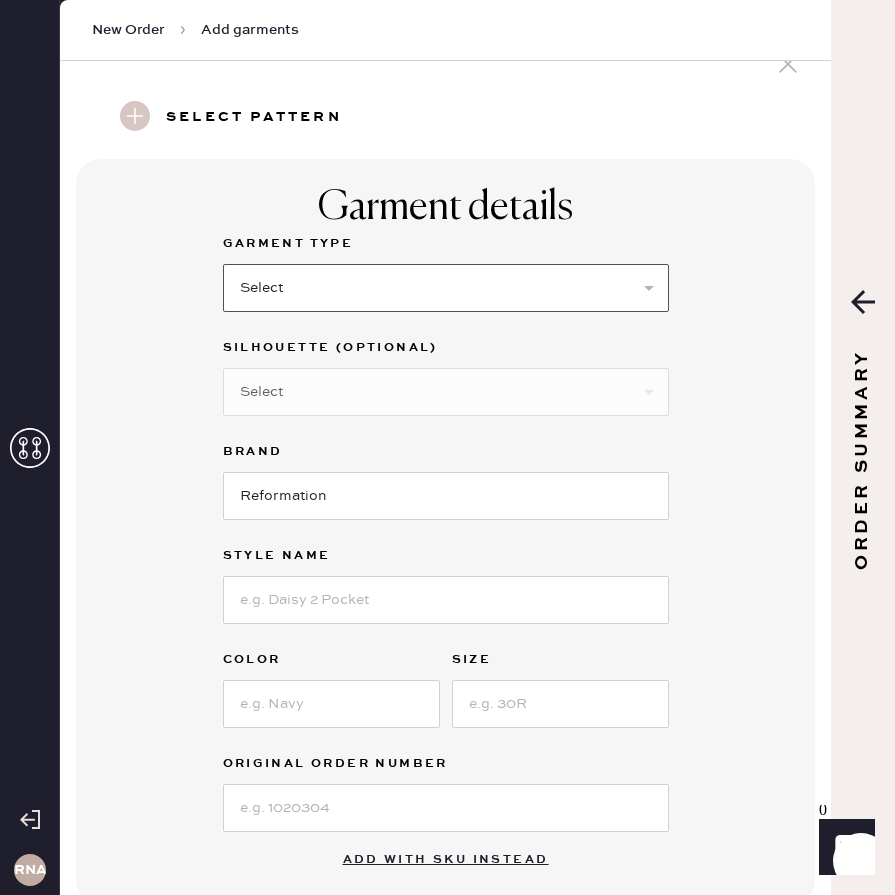 click on "Select Basic Skirt Jeans Leggings Pants Shorts Basic Sleeved Dress Basic Sleeveless Dress Basic Strap Dress Strap Jumpsuit Button Down Top Sleeved Top Sleeveless Top" at bounding box center (446, 288) 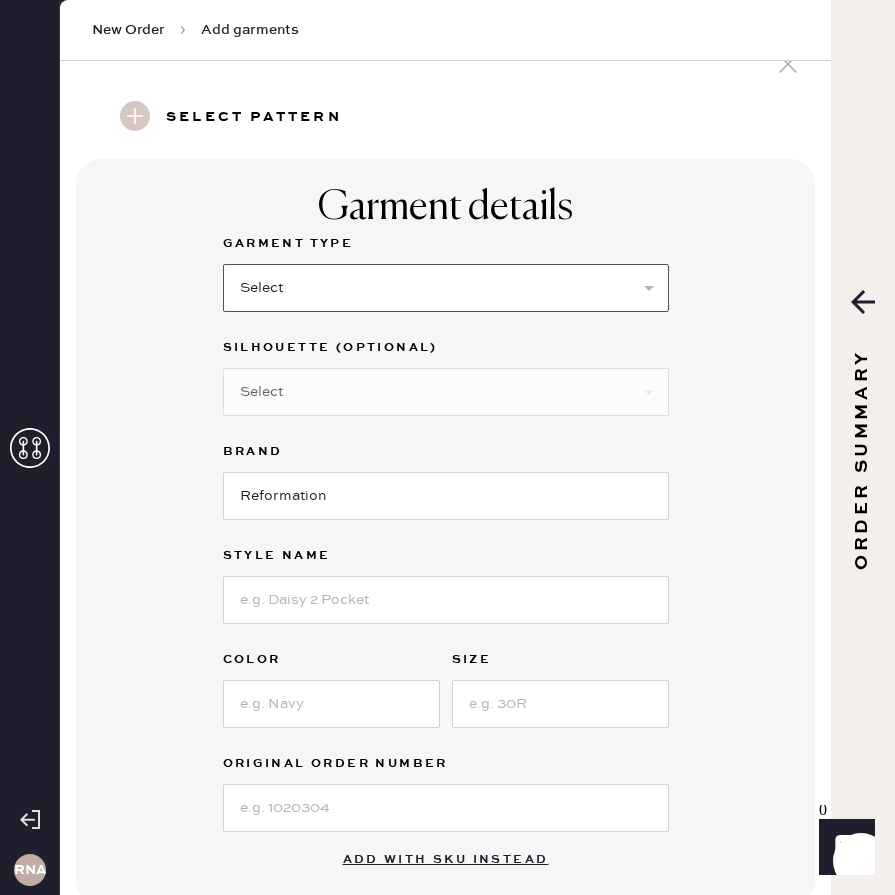 select on "13" 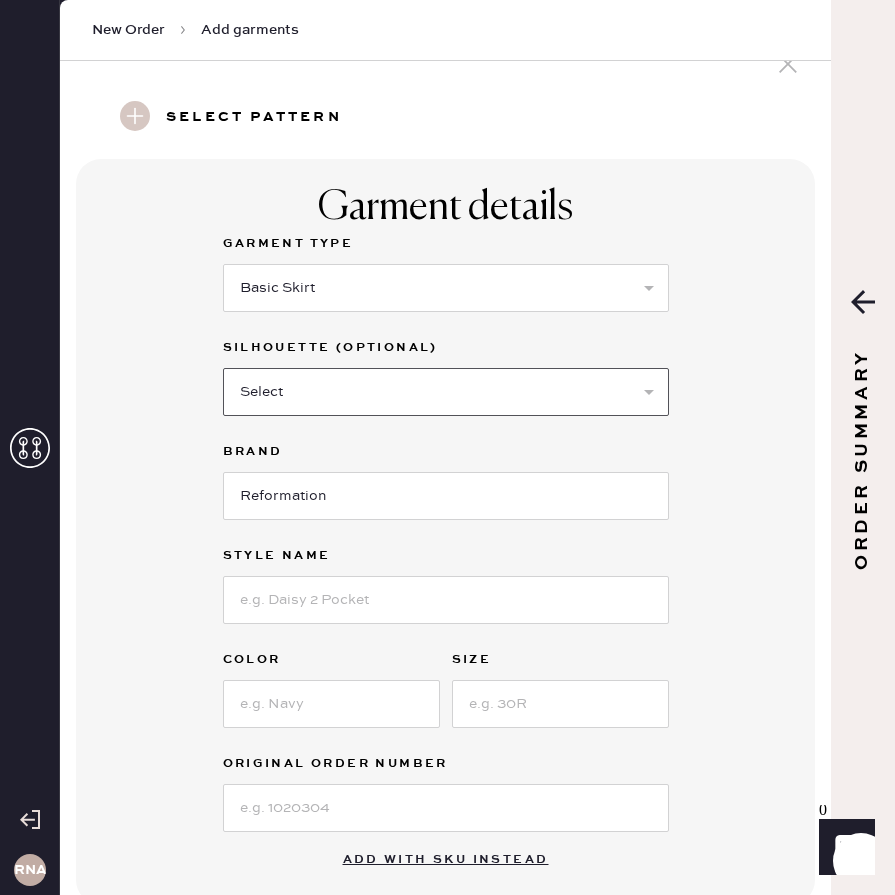click on "Select Maxi Skirt Midi Skirt Mini Skirt Other" at bounding box center [446, 392] 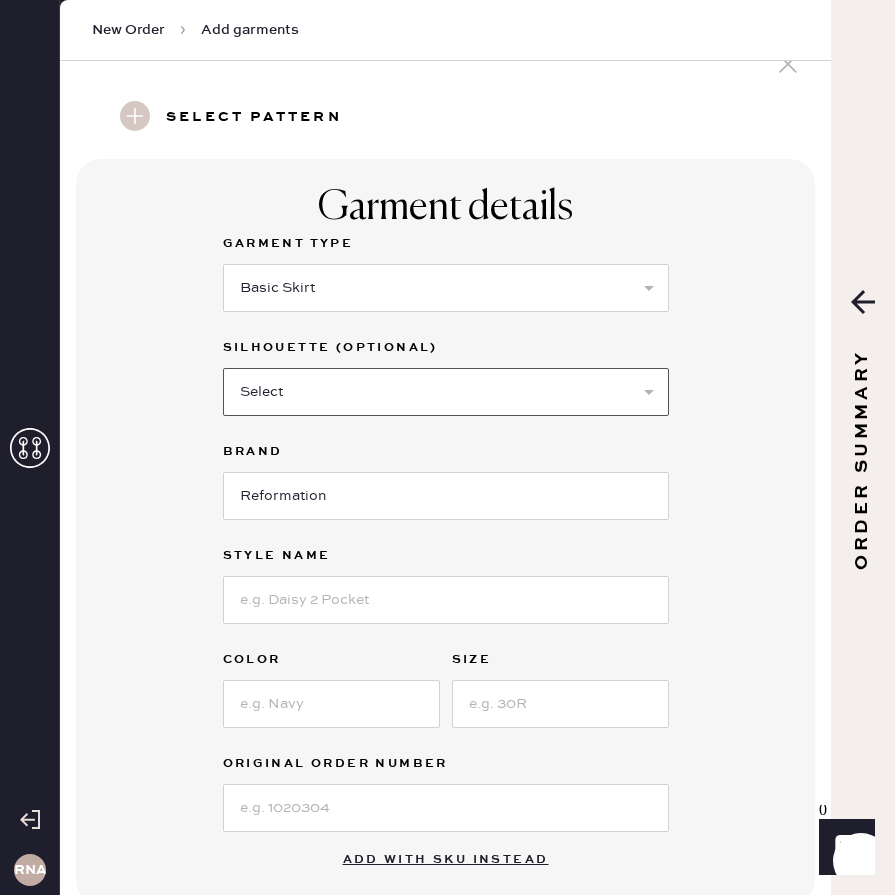 select on "21" 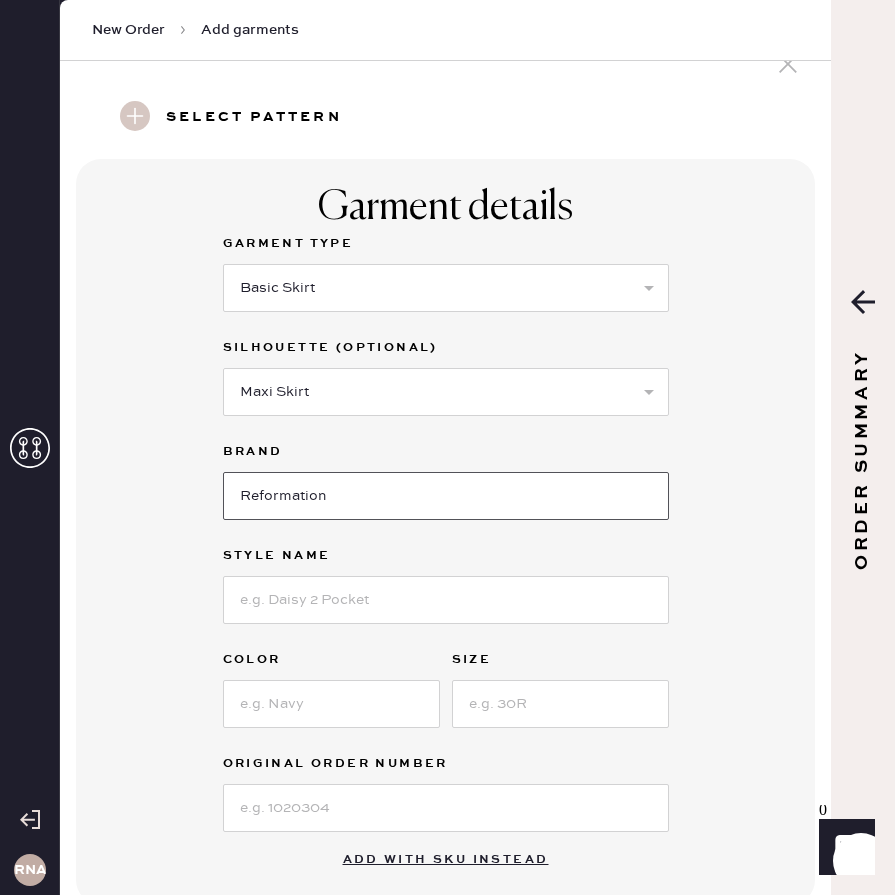 click on "Reformation" at bounding box center (446, 496) 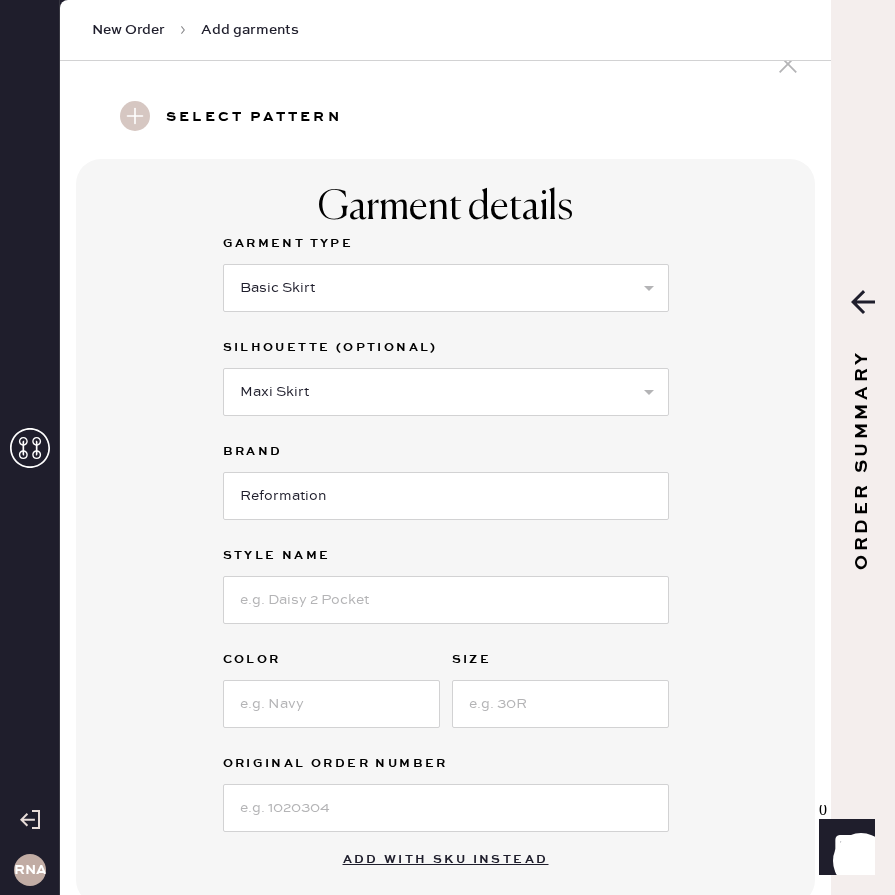 click on "Style name" at bounding box center (446, 558) 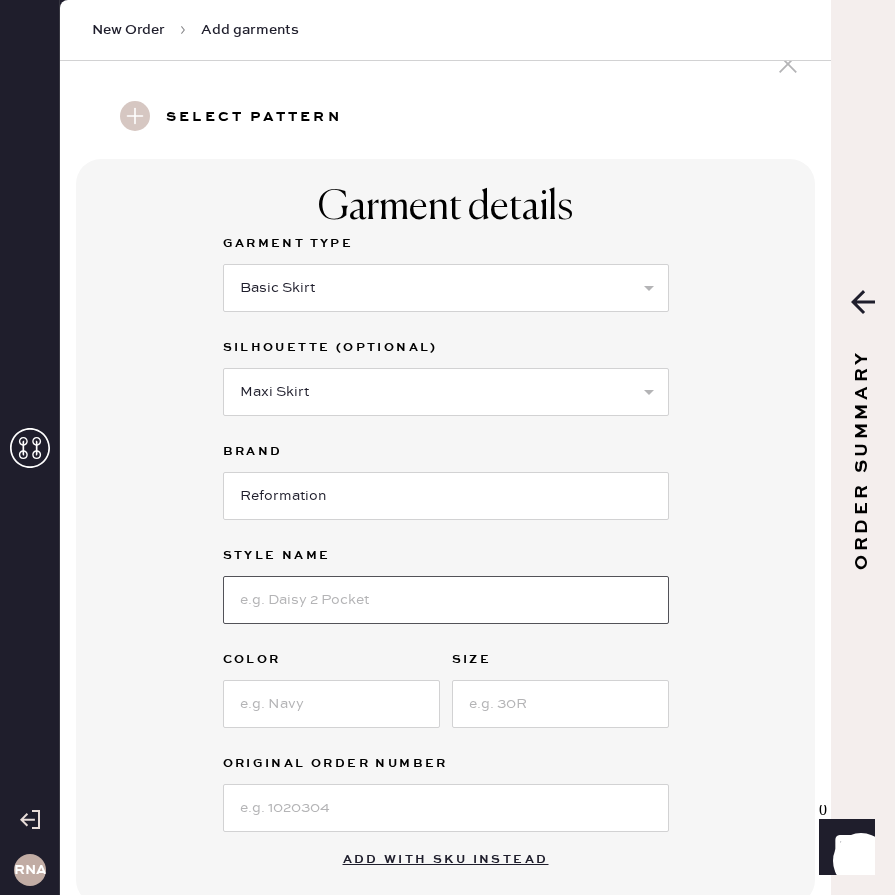click at bounding box center (446, 600) 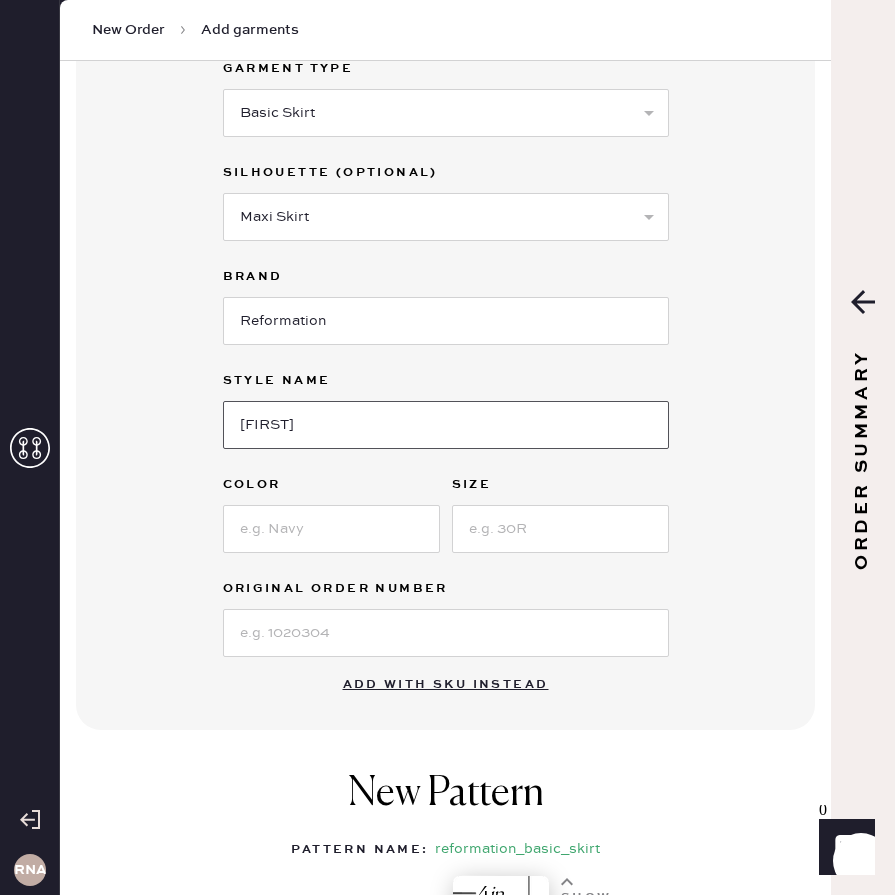 scroll, scrollTop: 225, scrollLeft: 0, axis: vertical 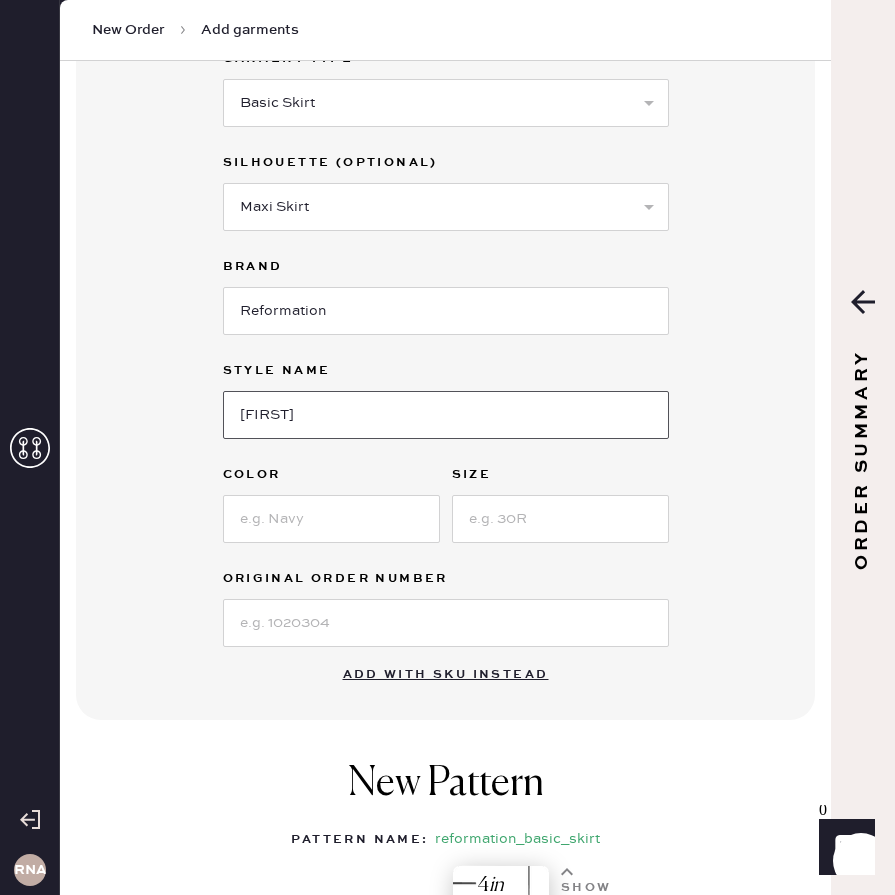 type on "[FIRST]" 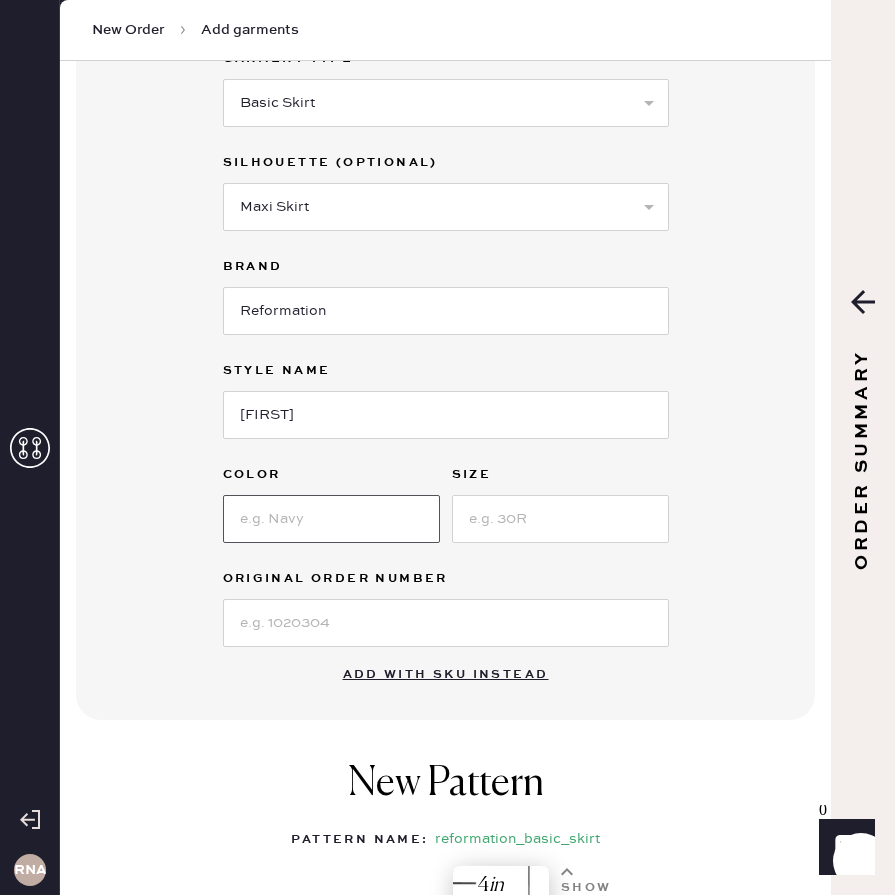 click at bounding box center [331, 519] 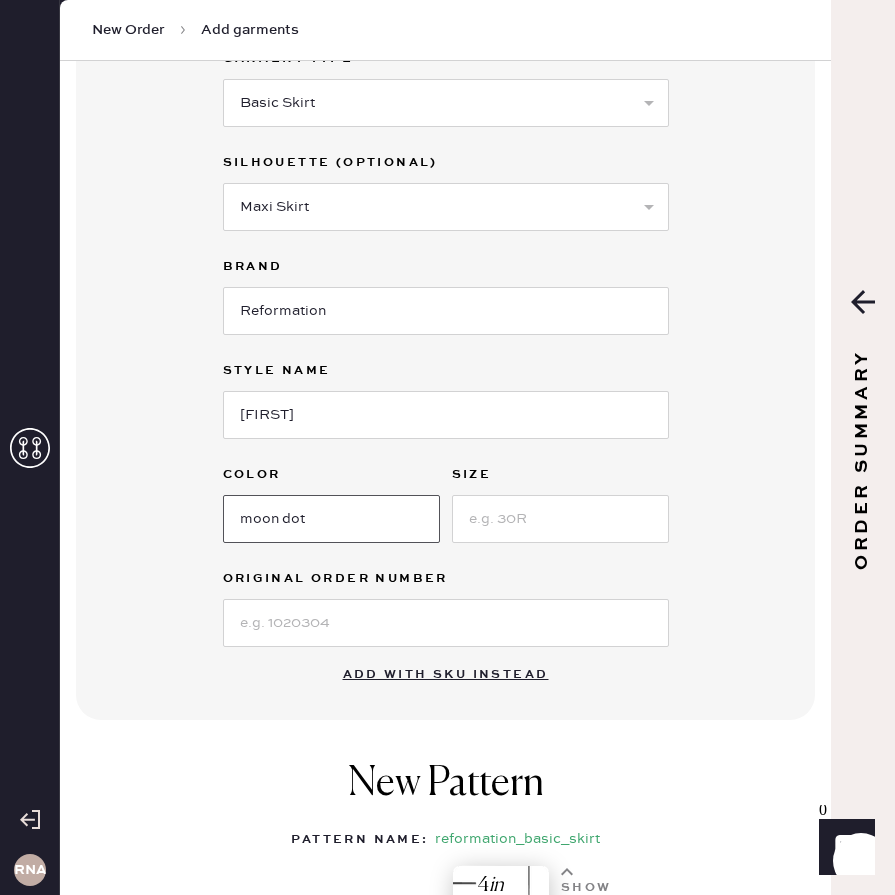 type on "moon dot" 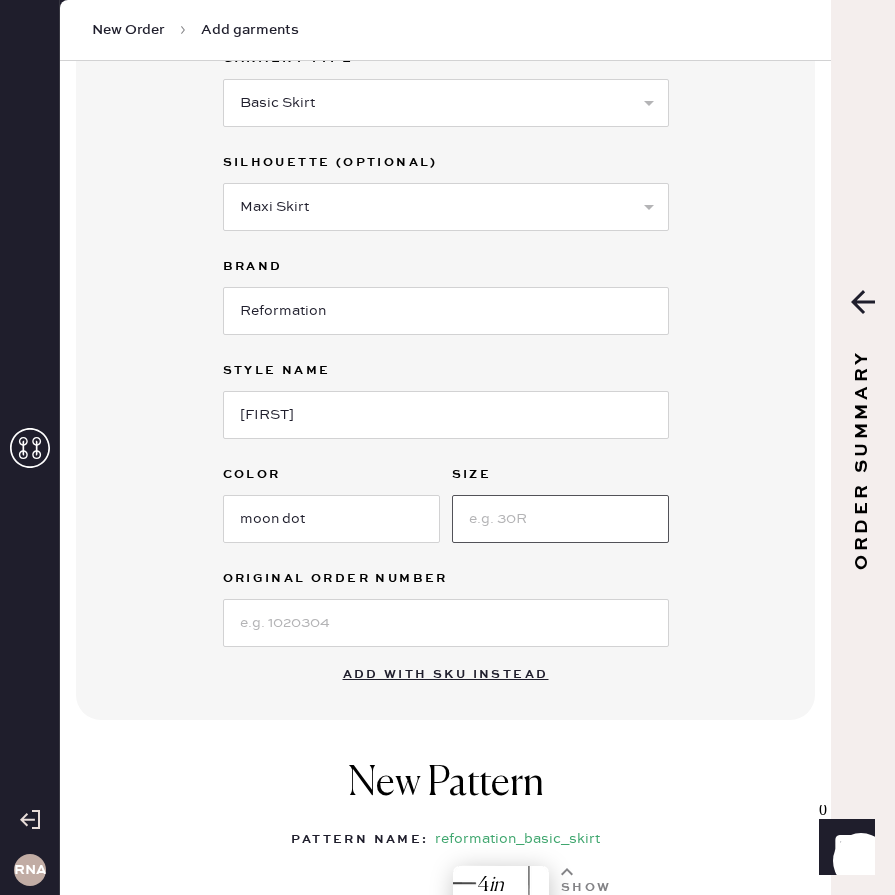 click at bounding box center [560, 519] 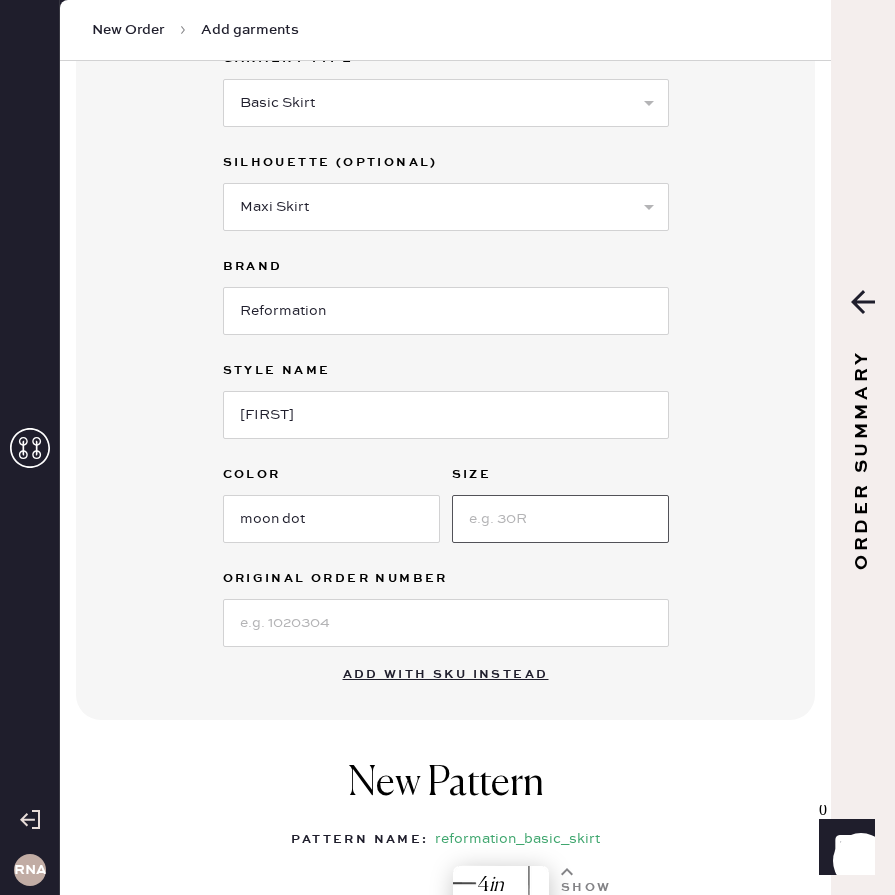 type on "2" 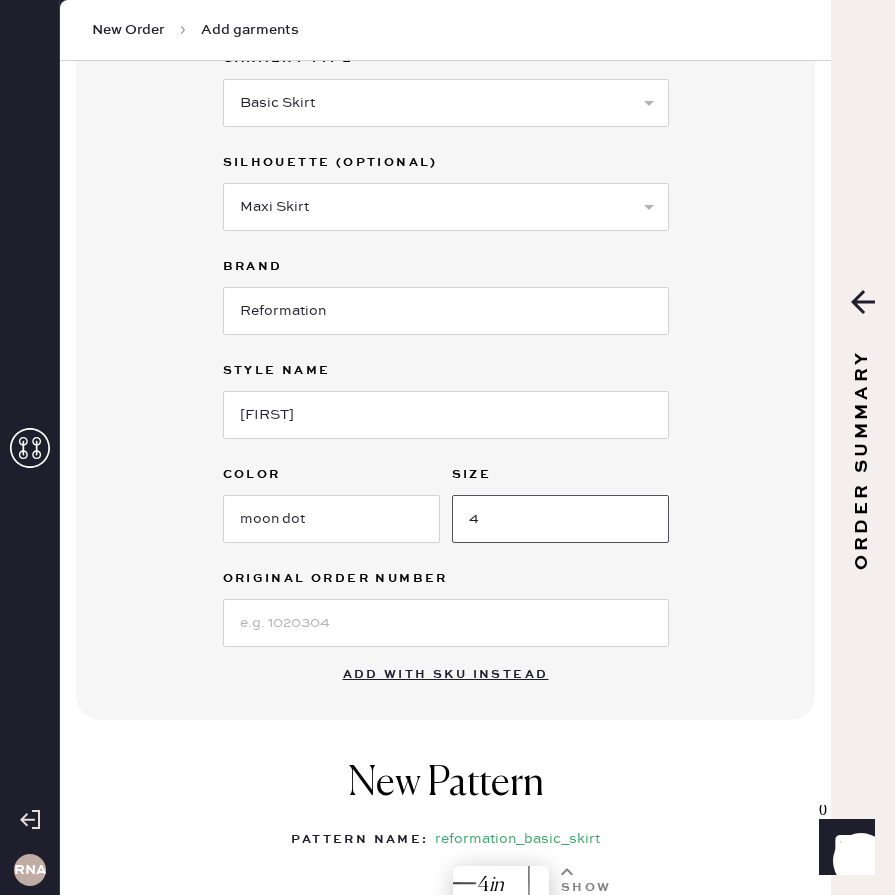 type on "4" 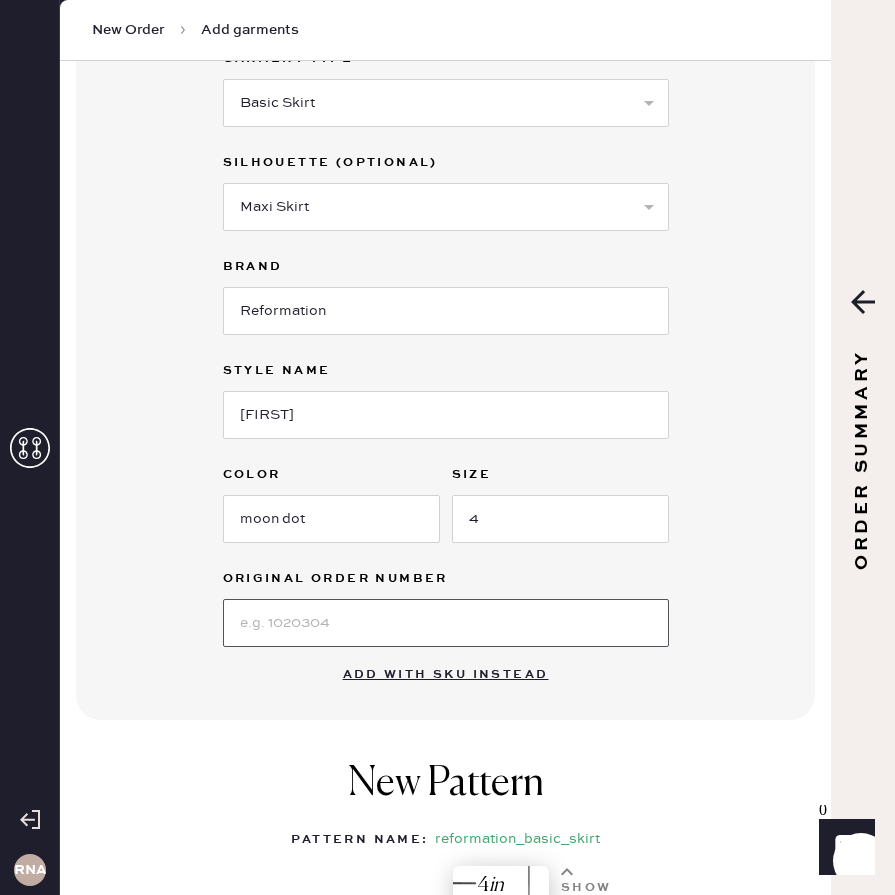 click at bounding box center (446, 623) 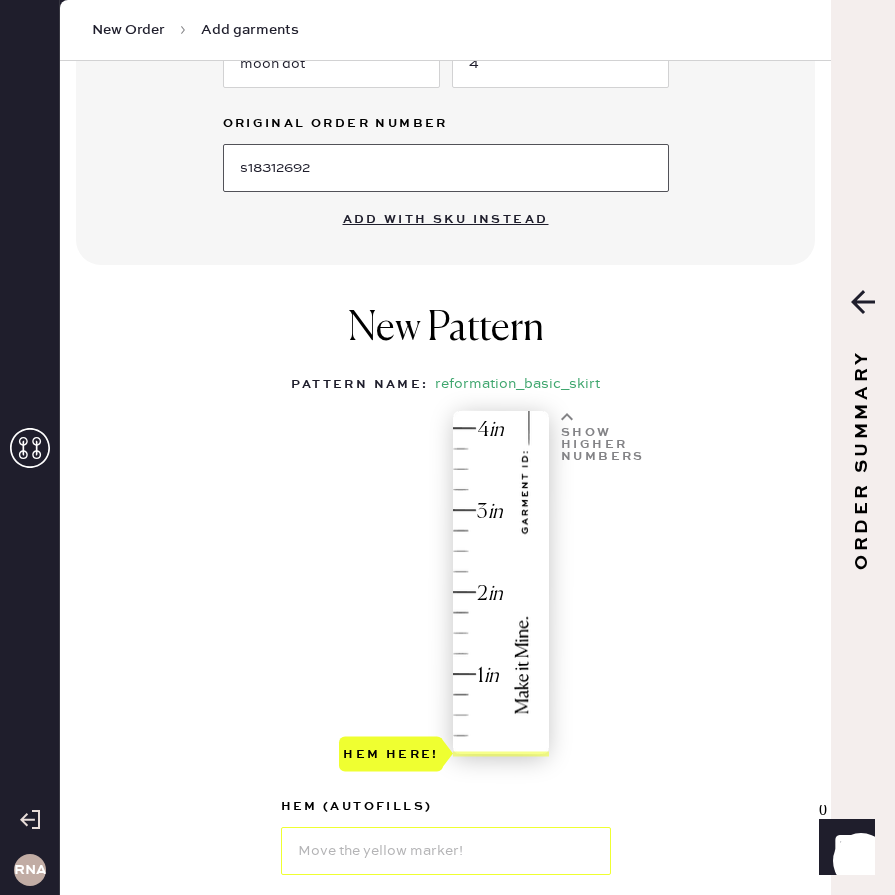 scroll, scrollTop: 681, scrollLeft: 0, axis: vertical 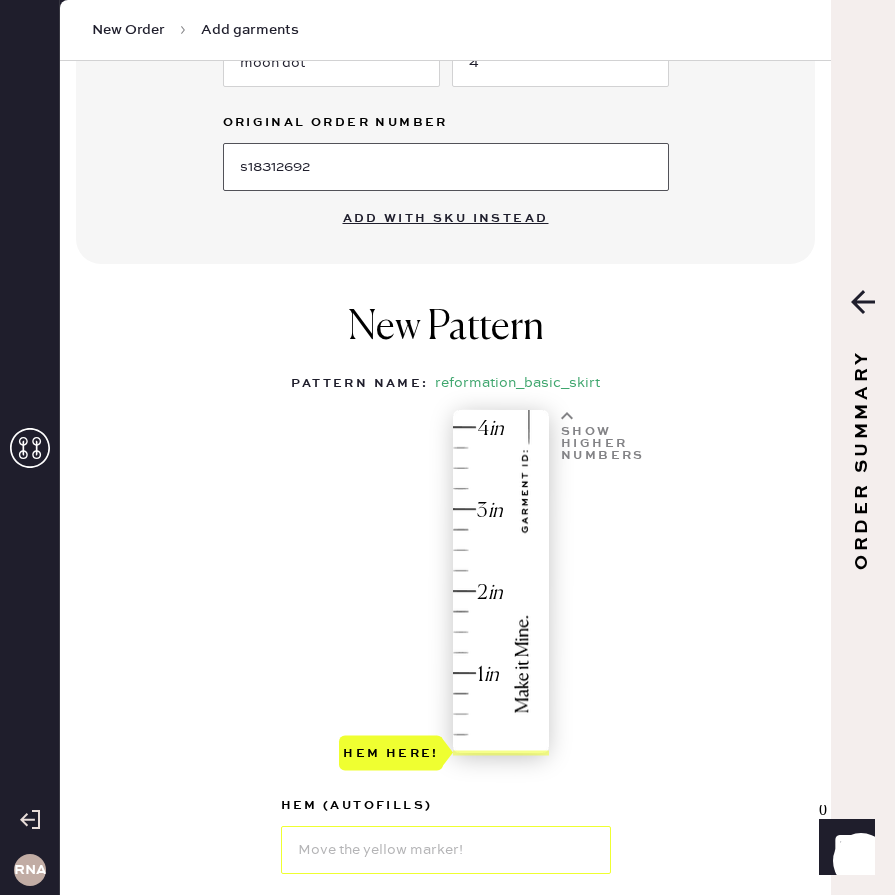 type on "s18312692" 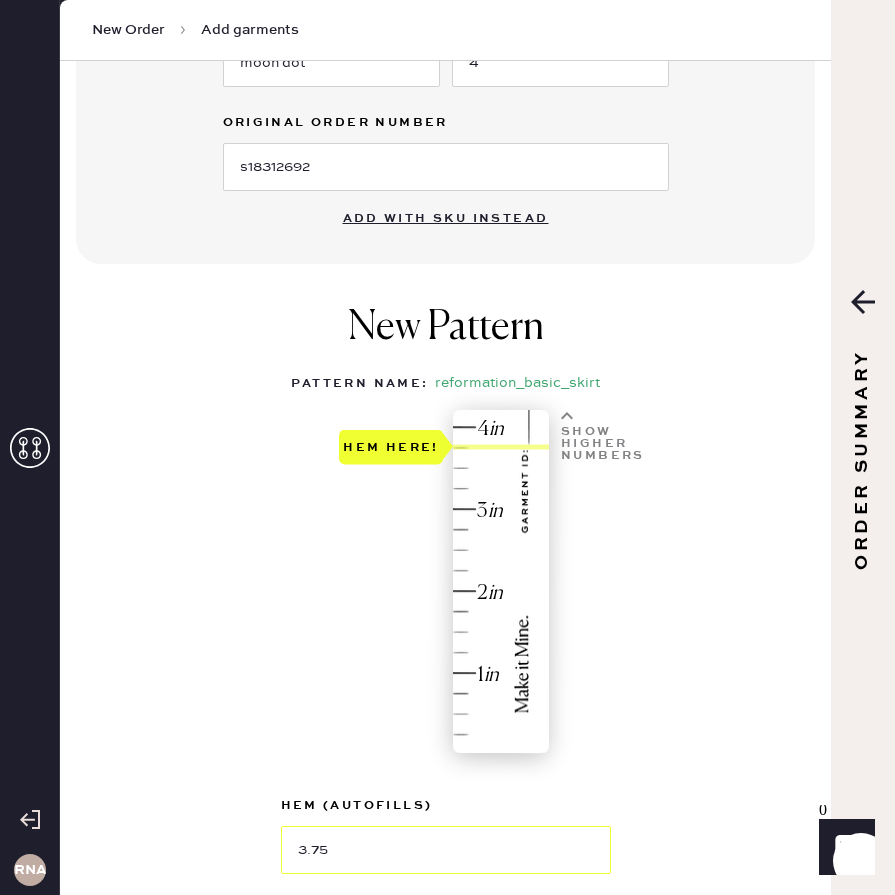 type on "3.5" 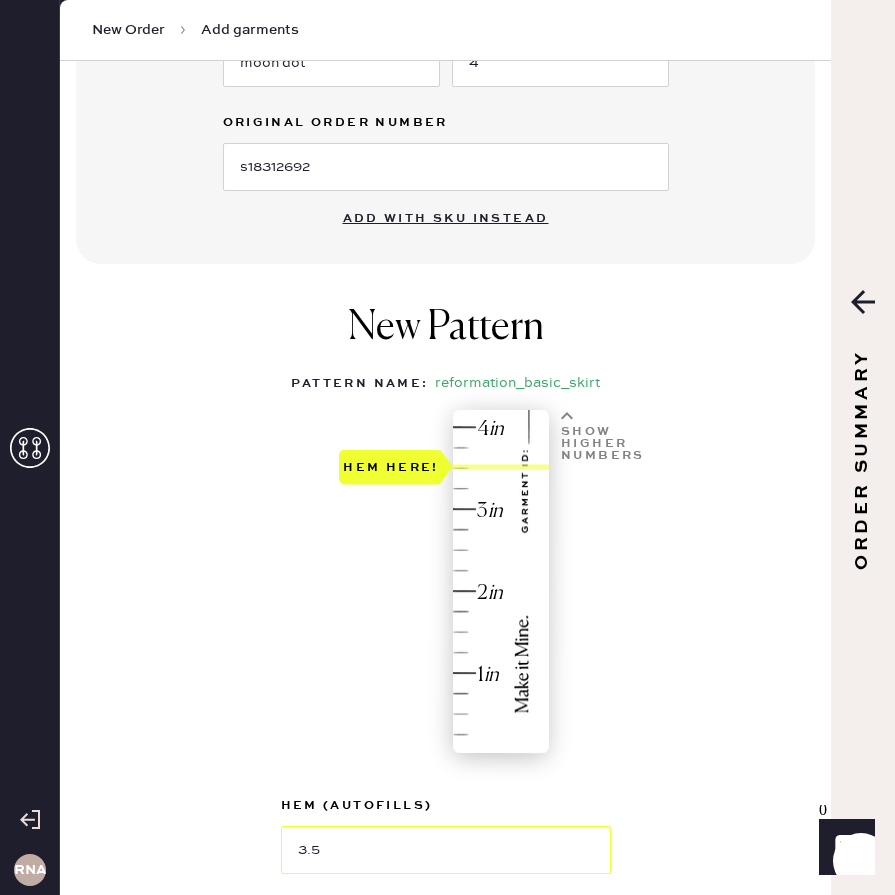drag, startPoint x: 409, startPoint y: 754, endPoint x: 415, endPoint y: 474, distance: 280.06427 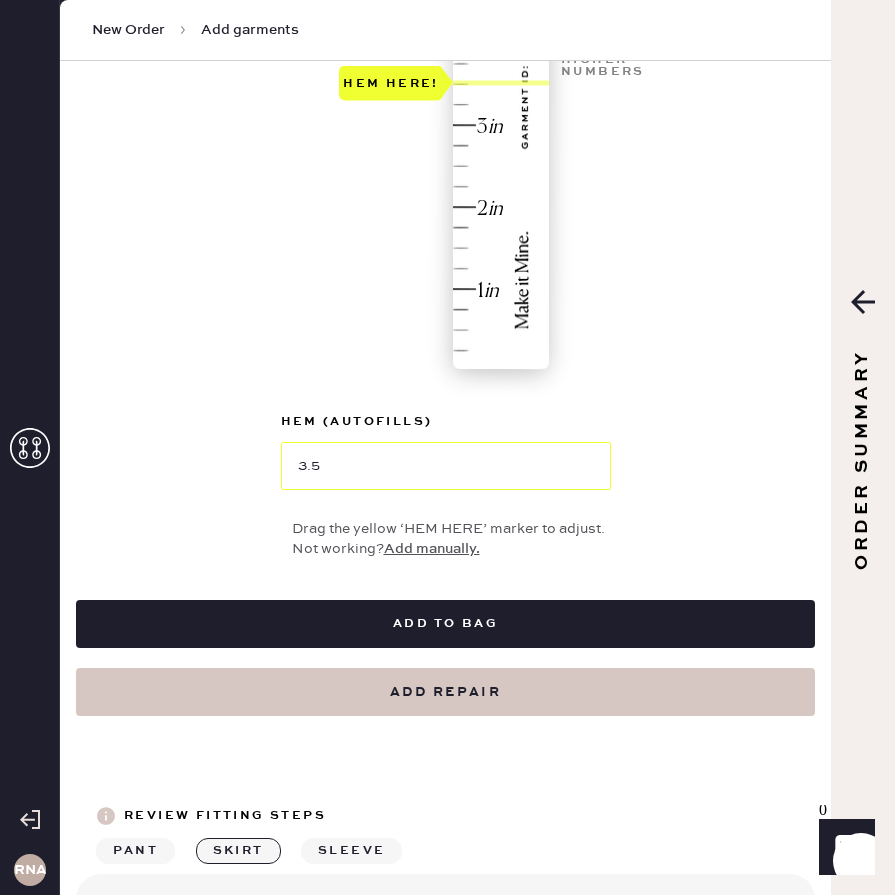 scroll, scrollTop: 877, scrollLeft: 0, axis: vertical 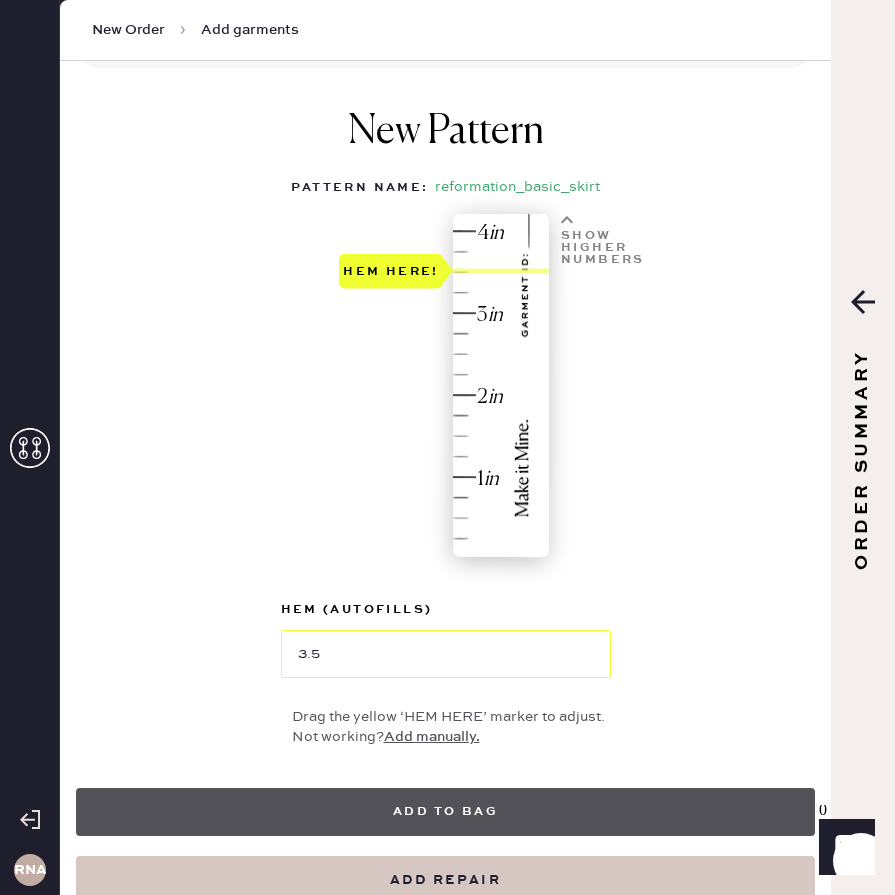 click on "Add to bag" at bounding box center [445, 812] 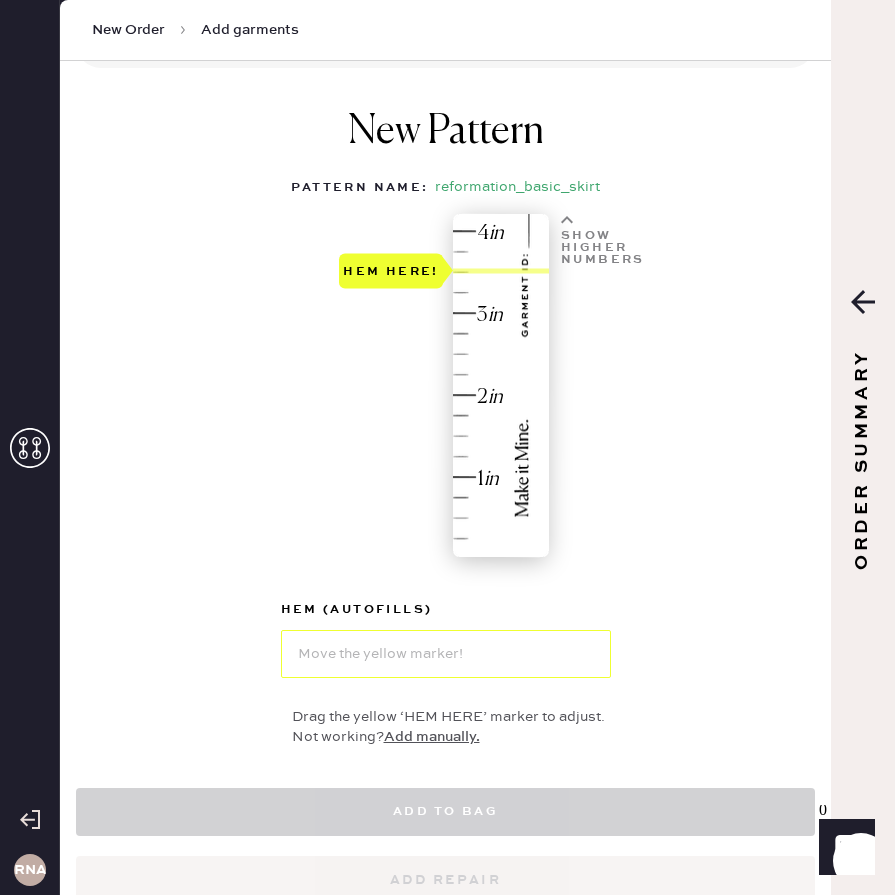 select on "13" 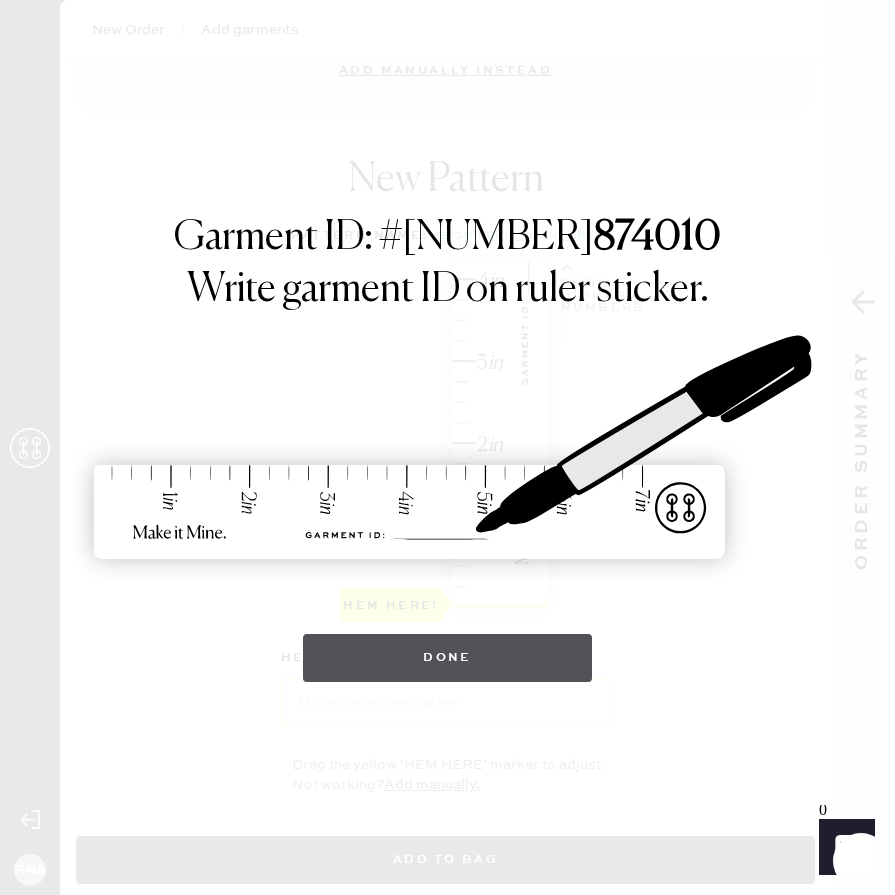 click on "Done" at bounding box center [447, 658] 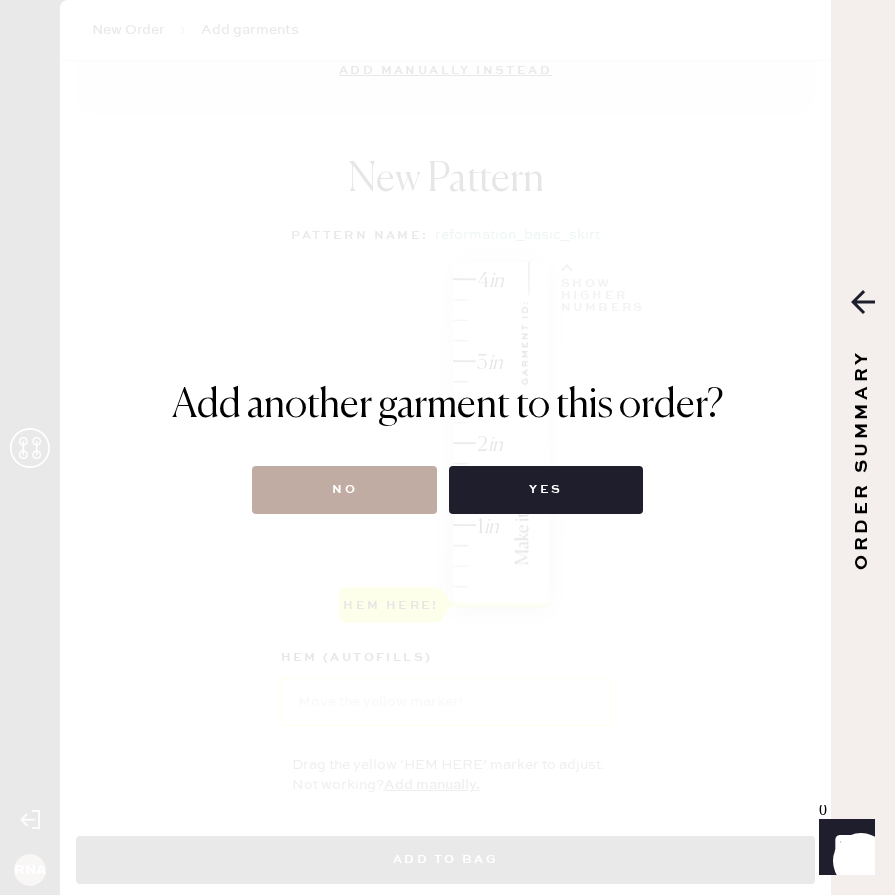 click on "No" at bounding box center [344, 490] 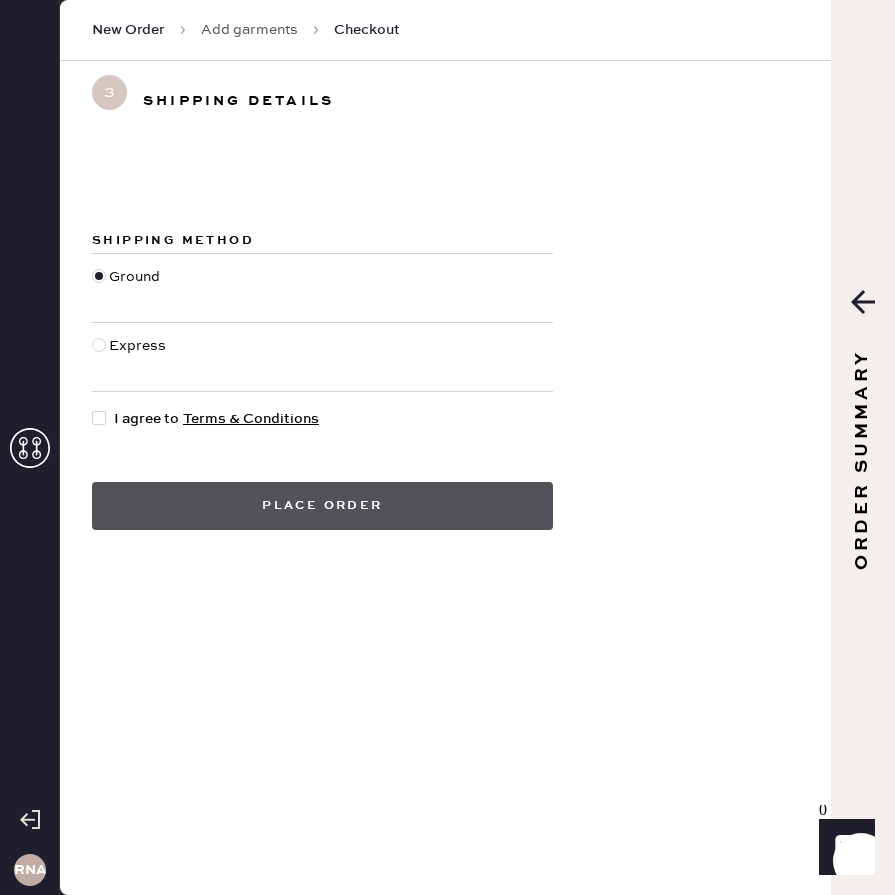 click on "Place order" at bounding box center [322, 506] 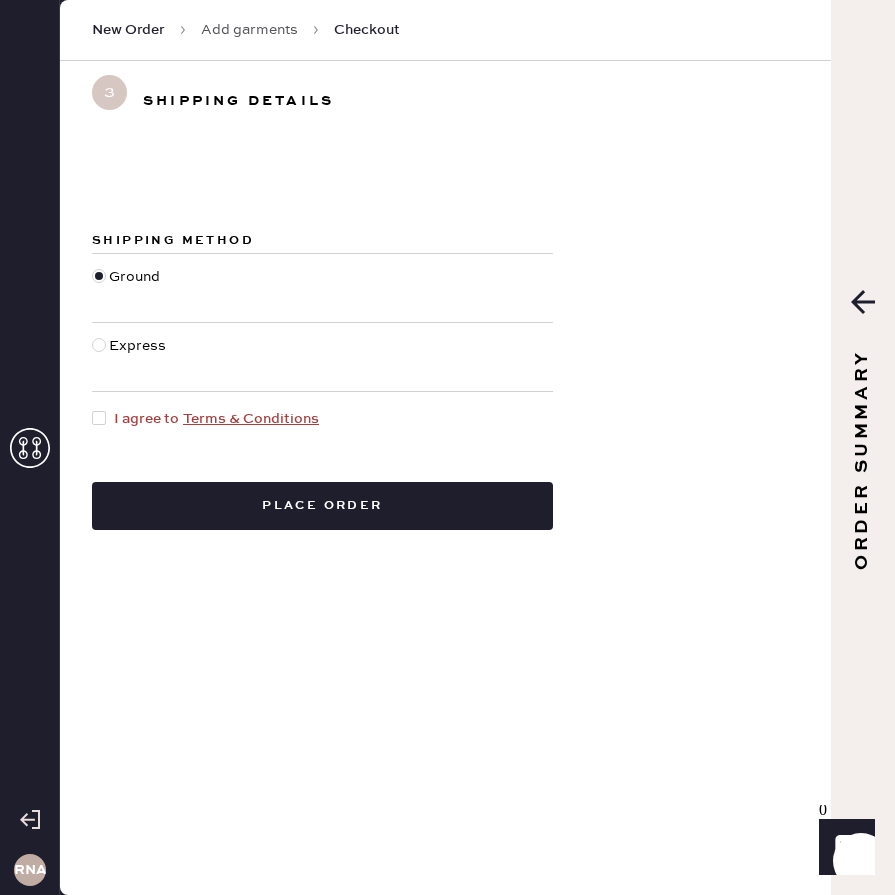 click at bounding box center [103, 419] 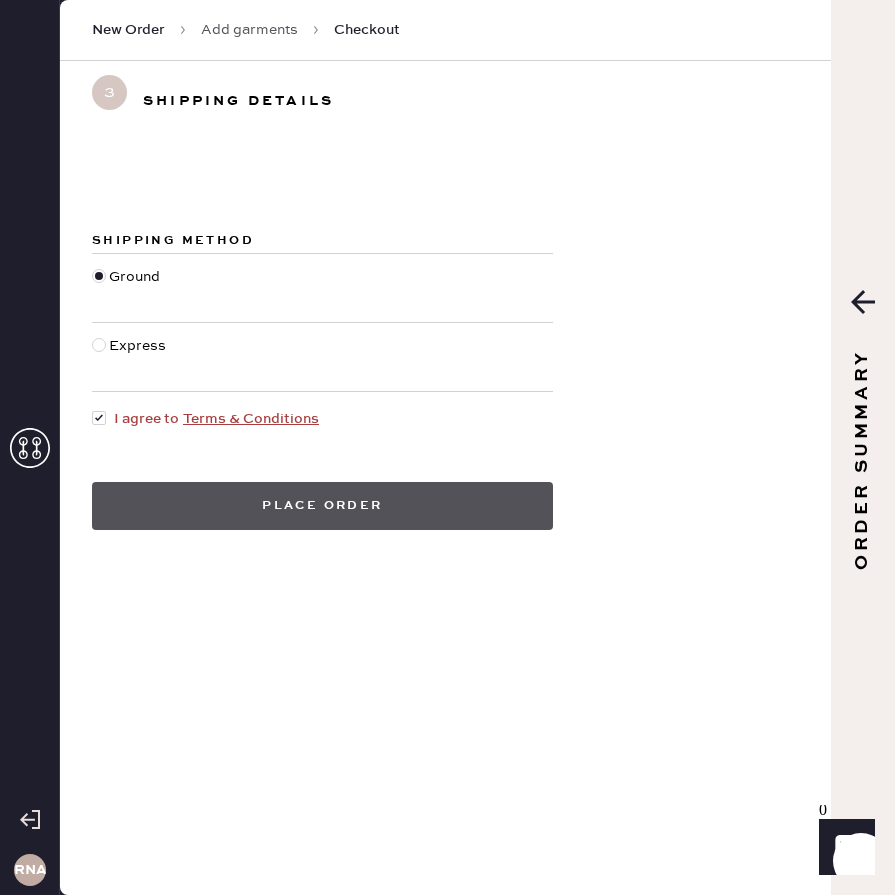 click on "Place order" at bounding box center (322, 506) 